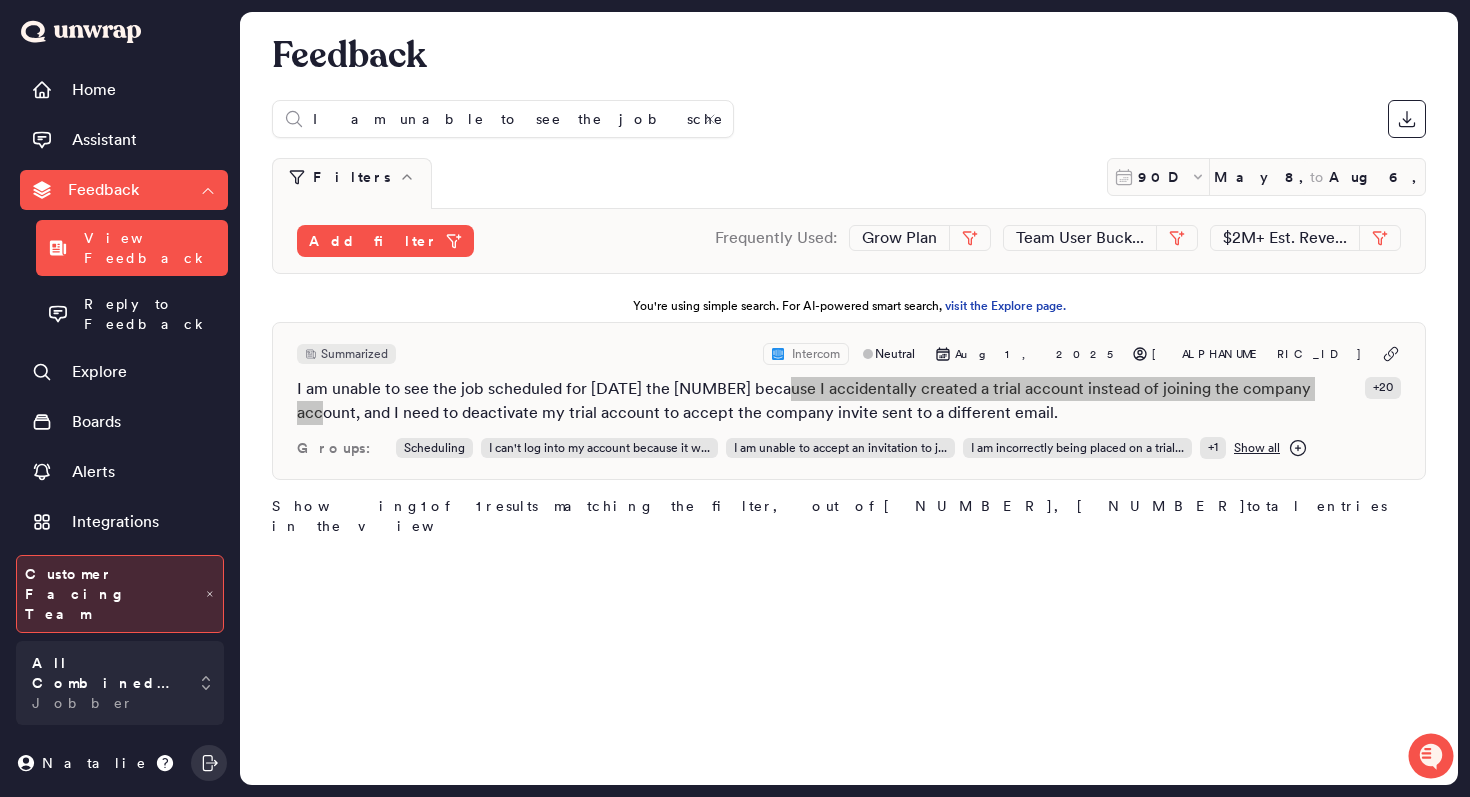 scroll, scrollTop: 0, scrollLeft: 0, axis: both 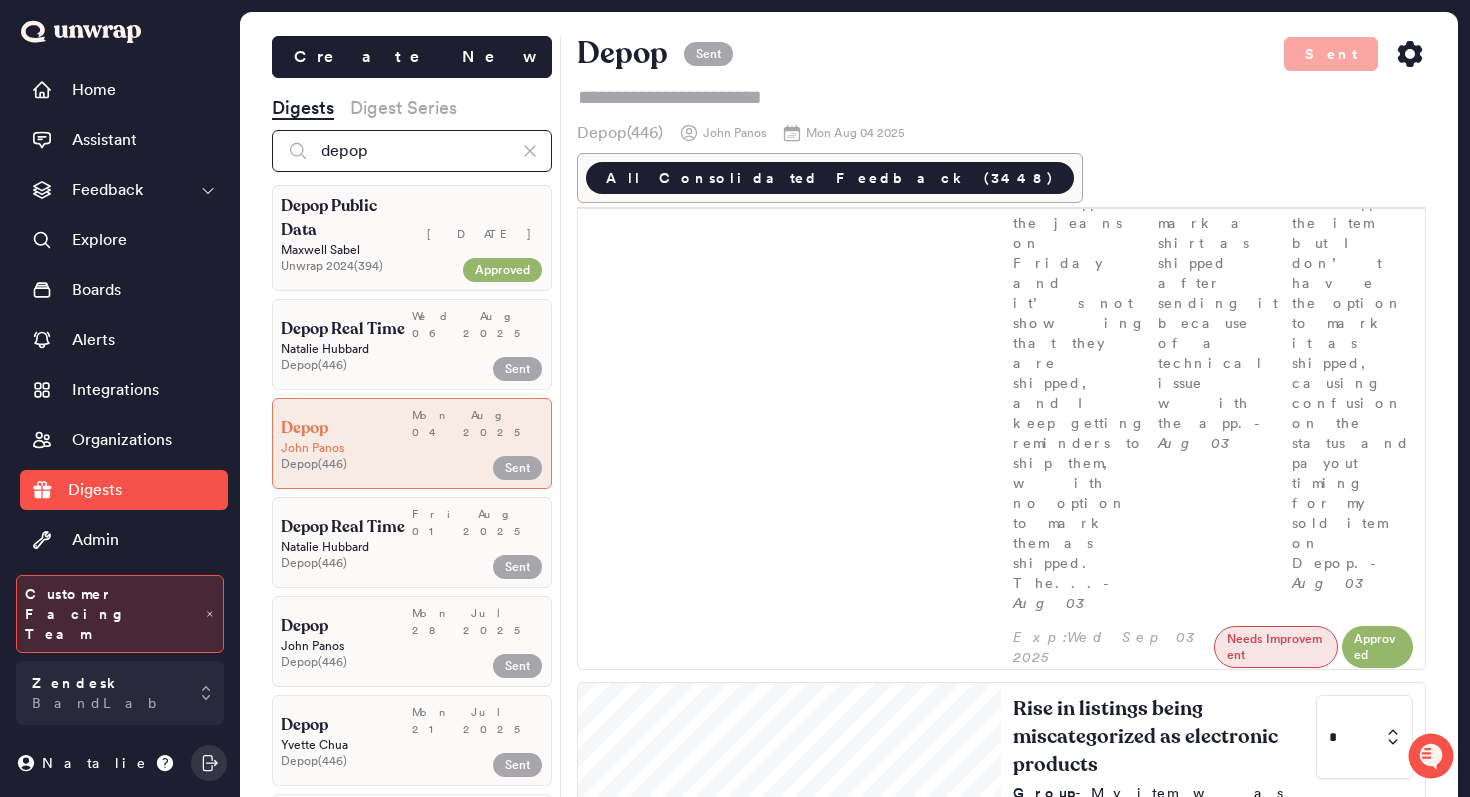 click on "depop" at bounding box center (412, 151) 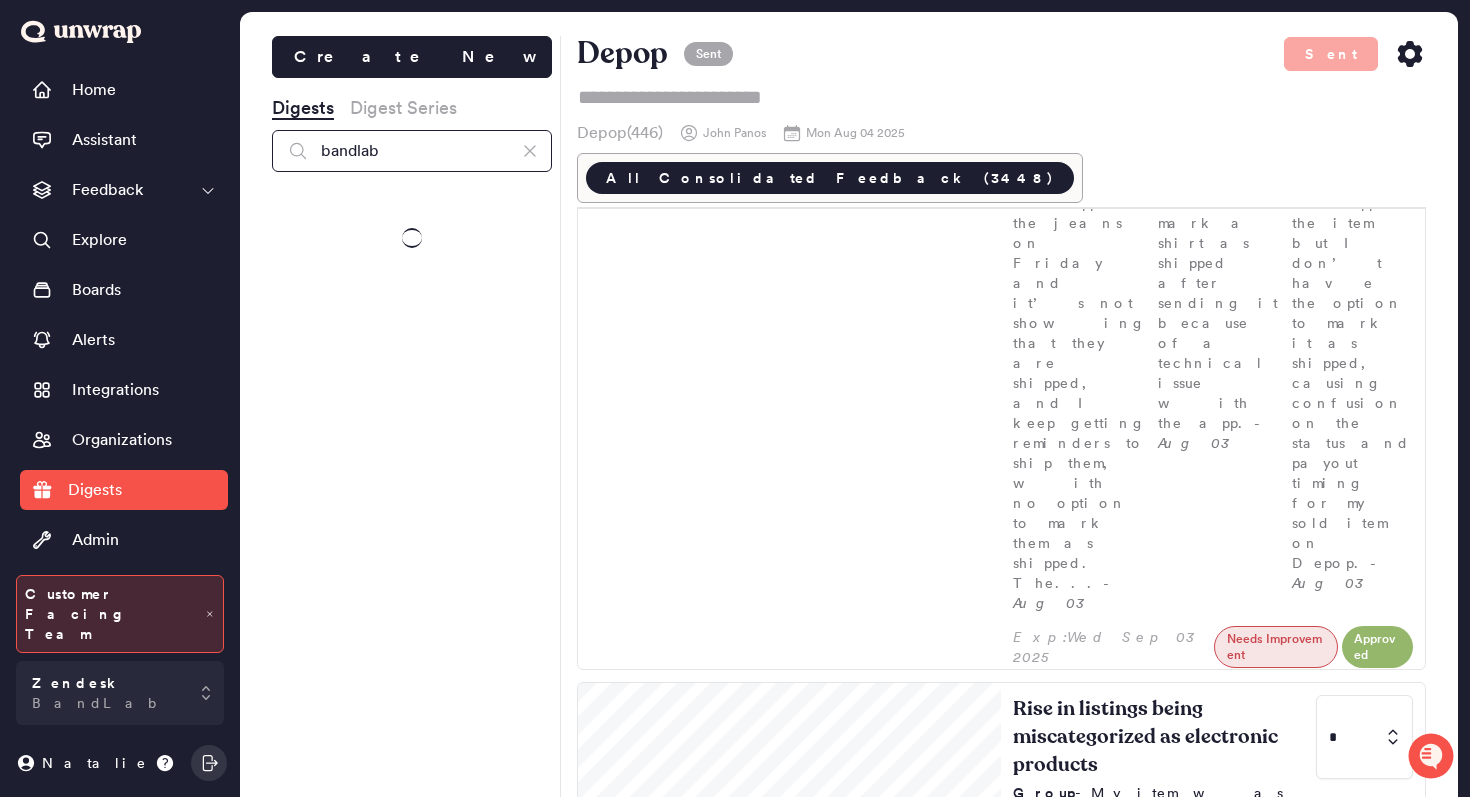 type on "bandlab" 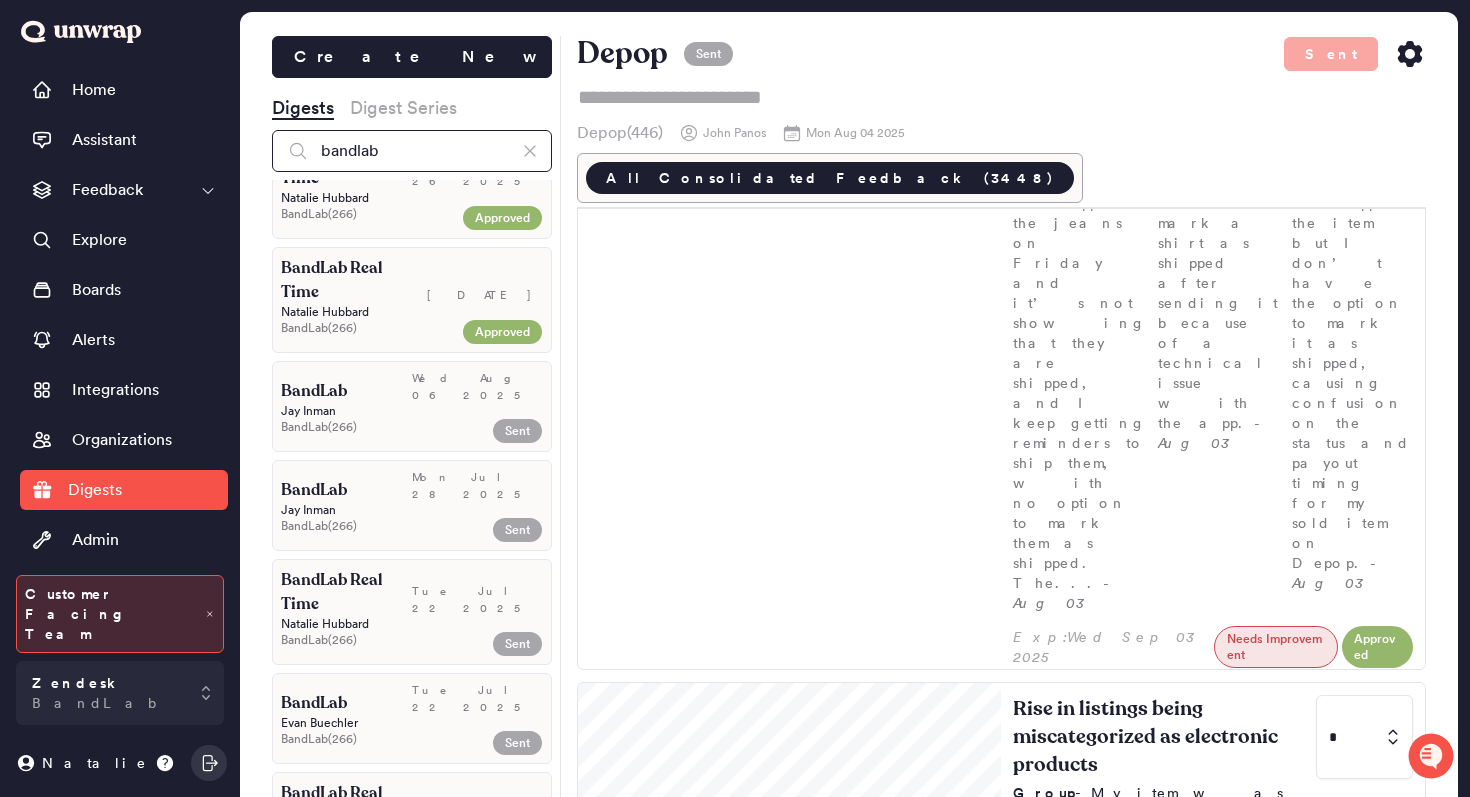 scroll, scrollTop: 1053, scrollLeft: 0, axis: vertical 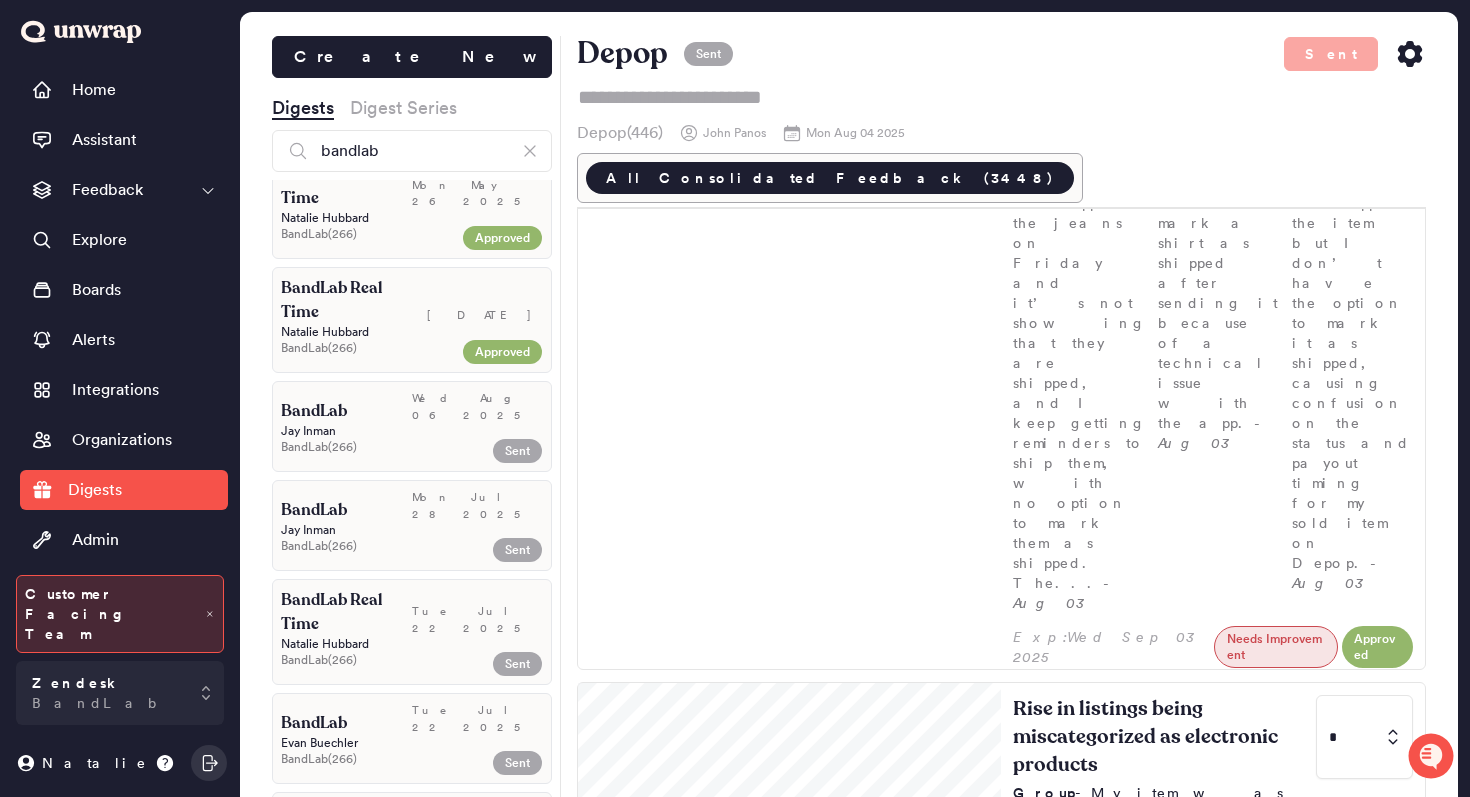 click on "BandLab Real Time" at bounding box center (346, 612) 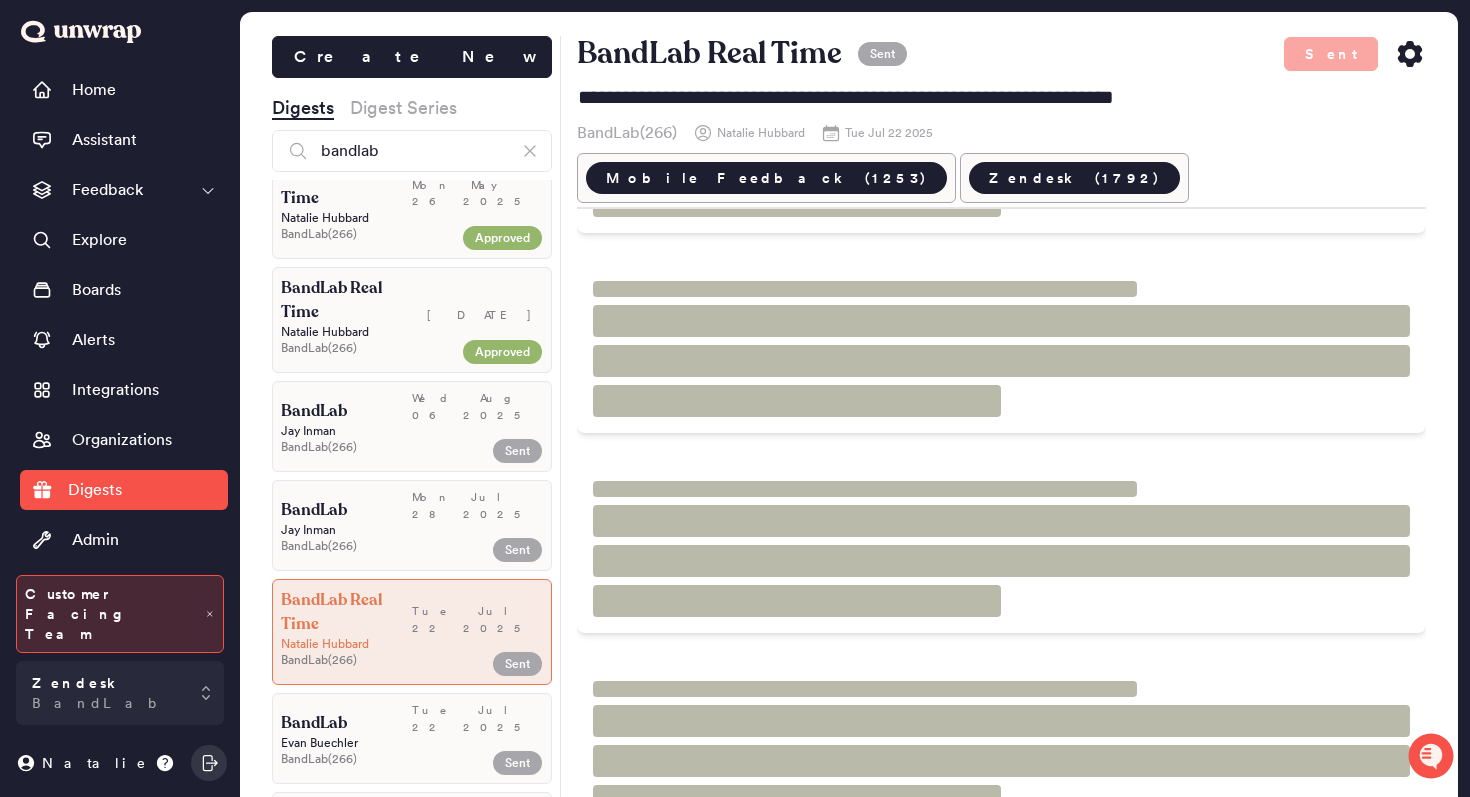 scroll, scrollTop: 0, scrollLeft: 0, axis: both 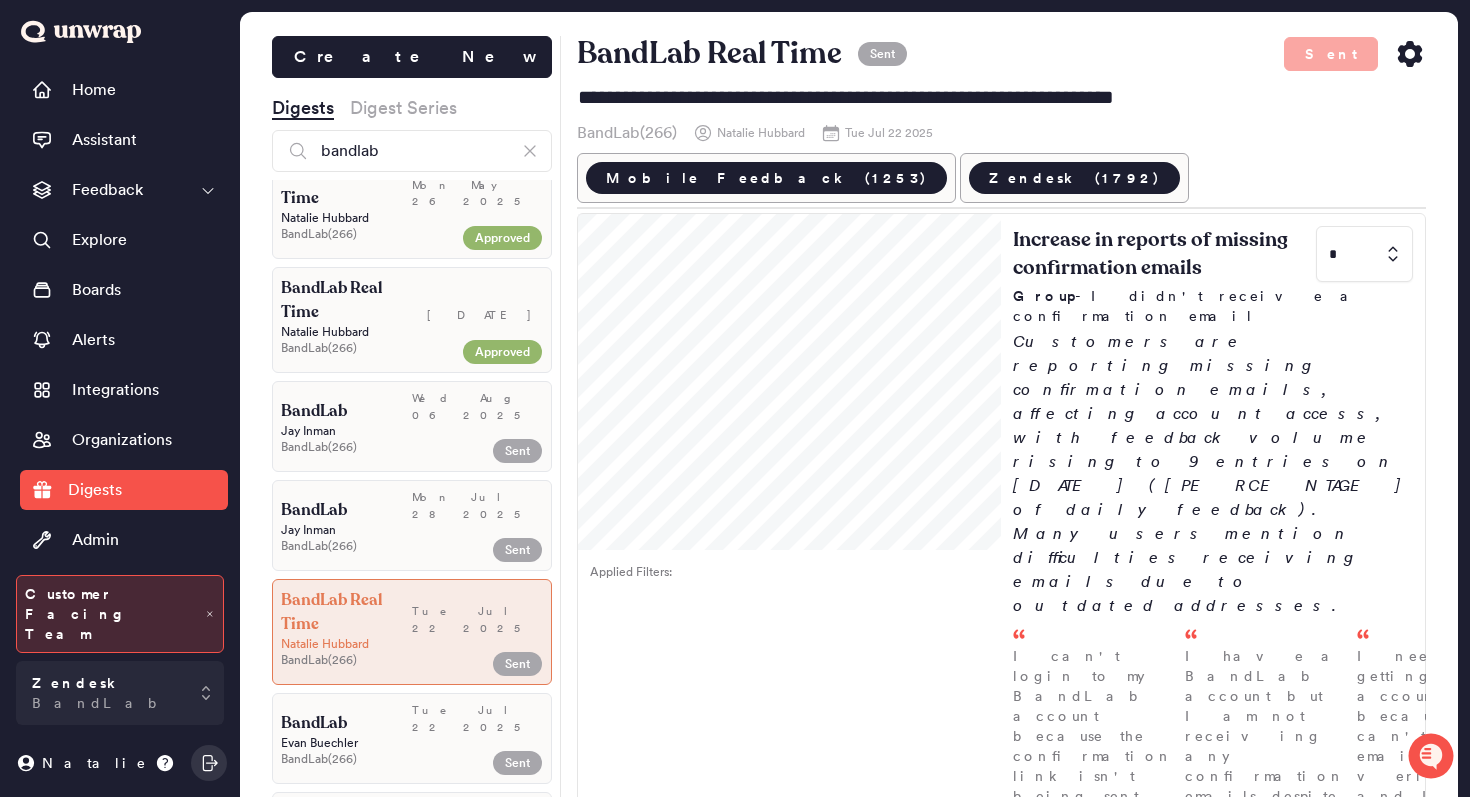 click on "BandLab  ( 266 )" at bounding box center [368, 447] 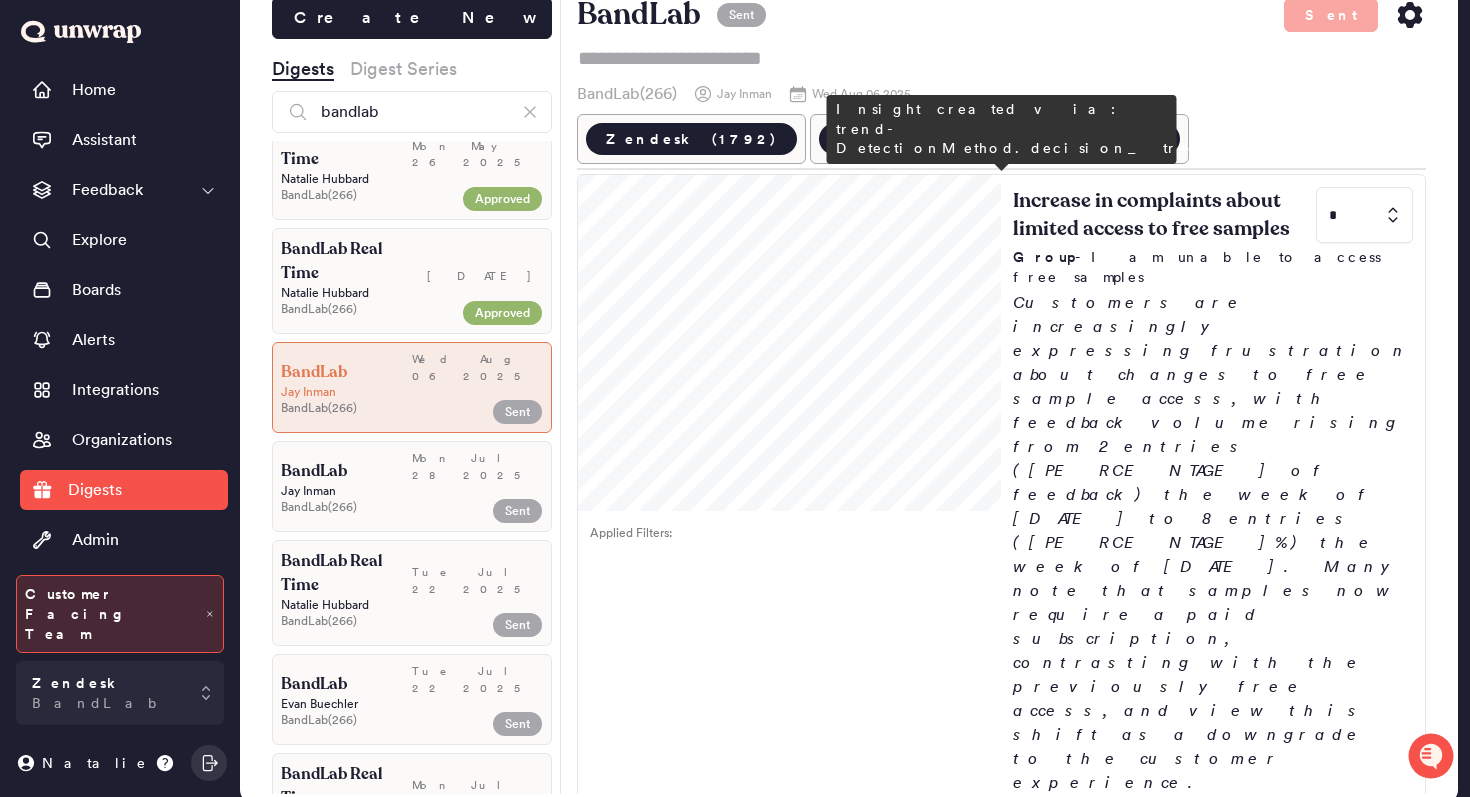 scroll, scrollTop: 56, scrollLeft: 0, axis: vertical 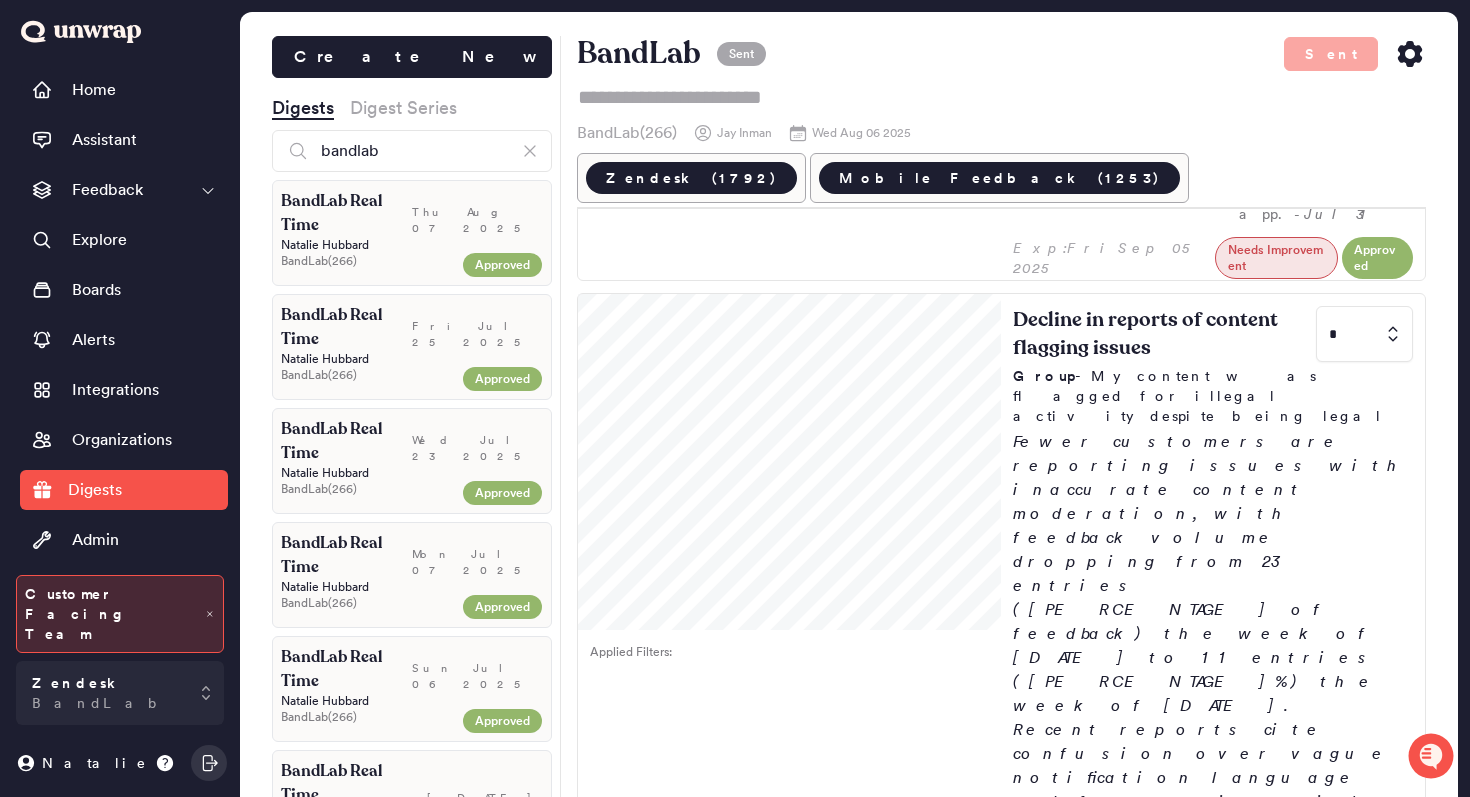 click on "Thu Aug 07 2025" at bounding box center [477, 220] 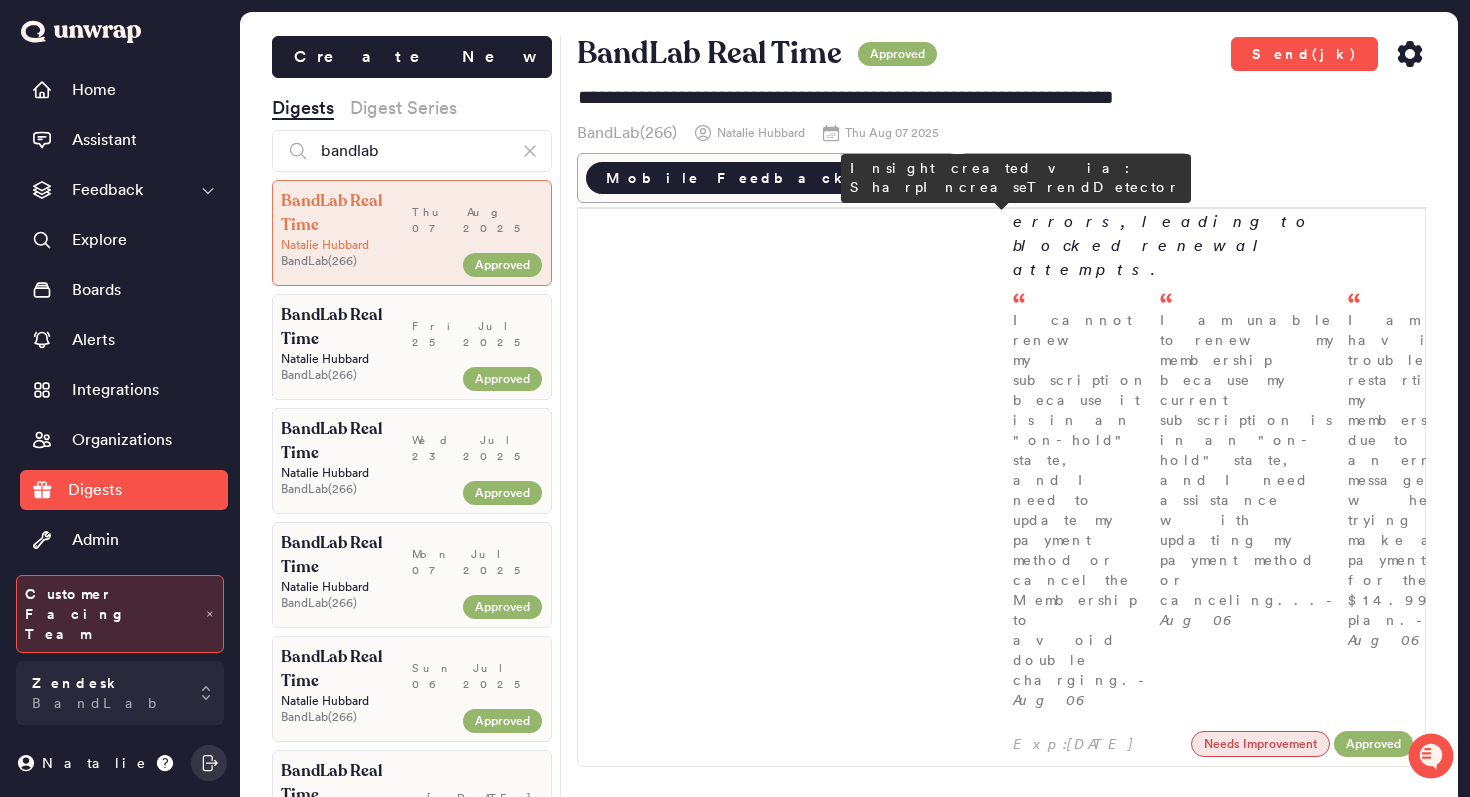 scroll, scrollTop: 0, scrollLeft: 0, axis: both 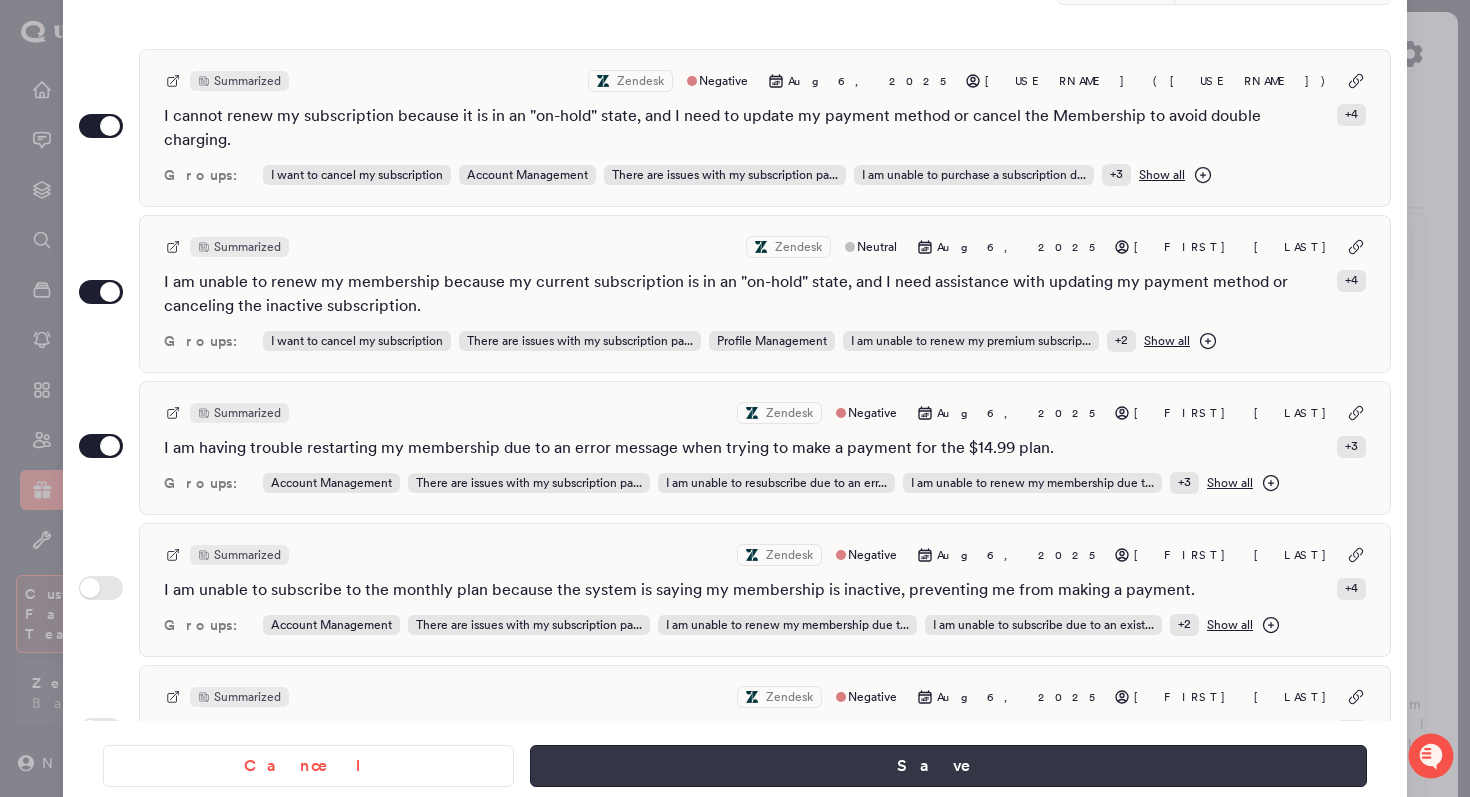 click on "Save" at bounding box center (948, 766) 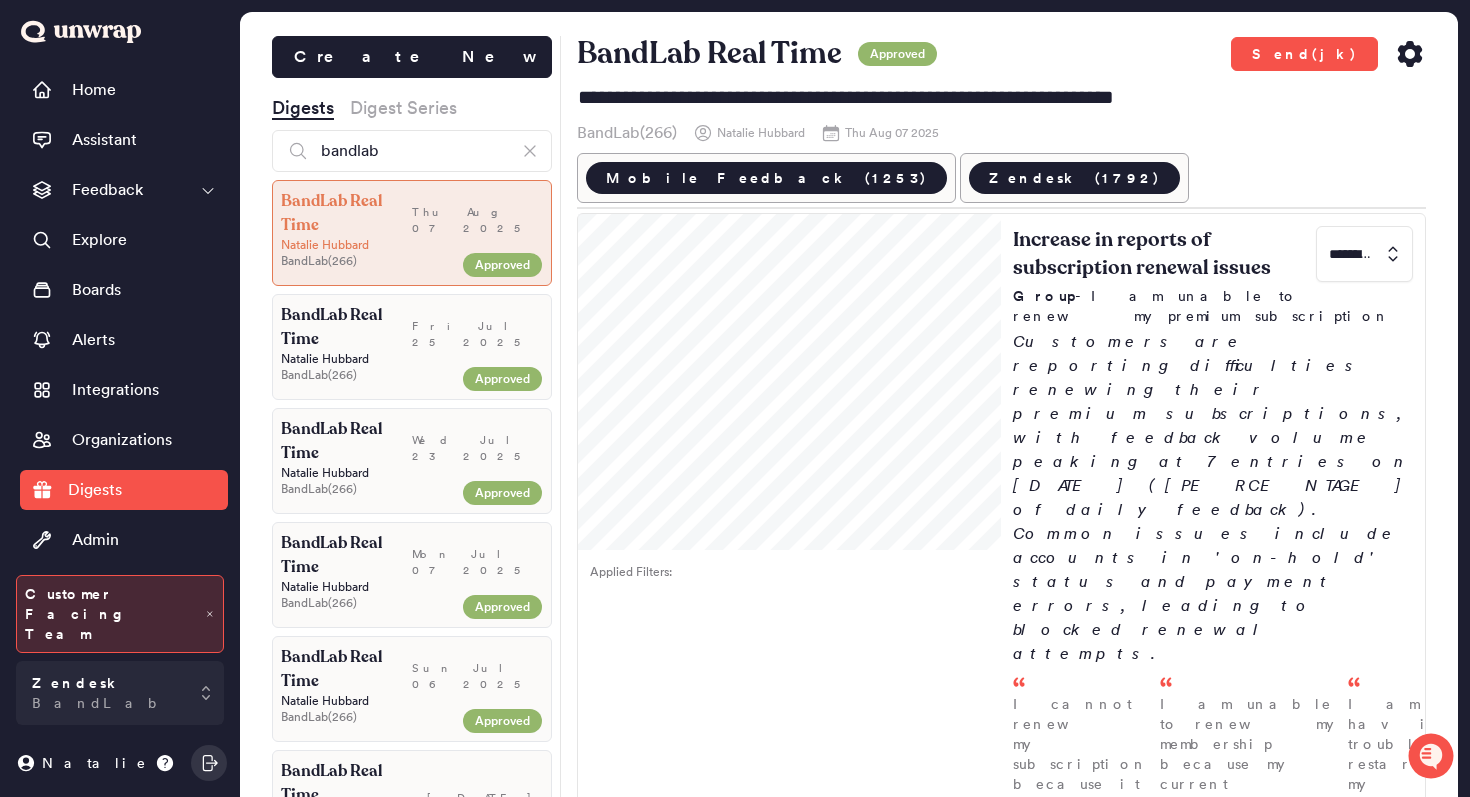 click 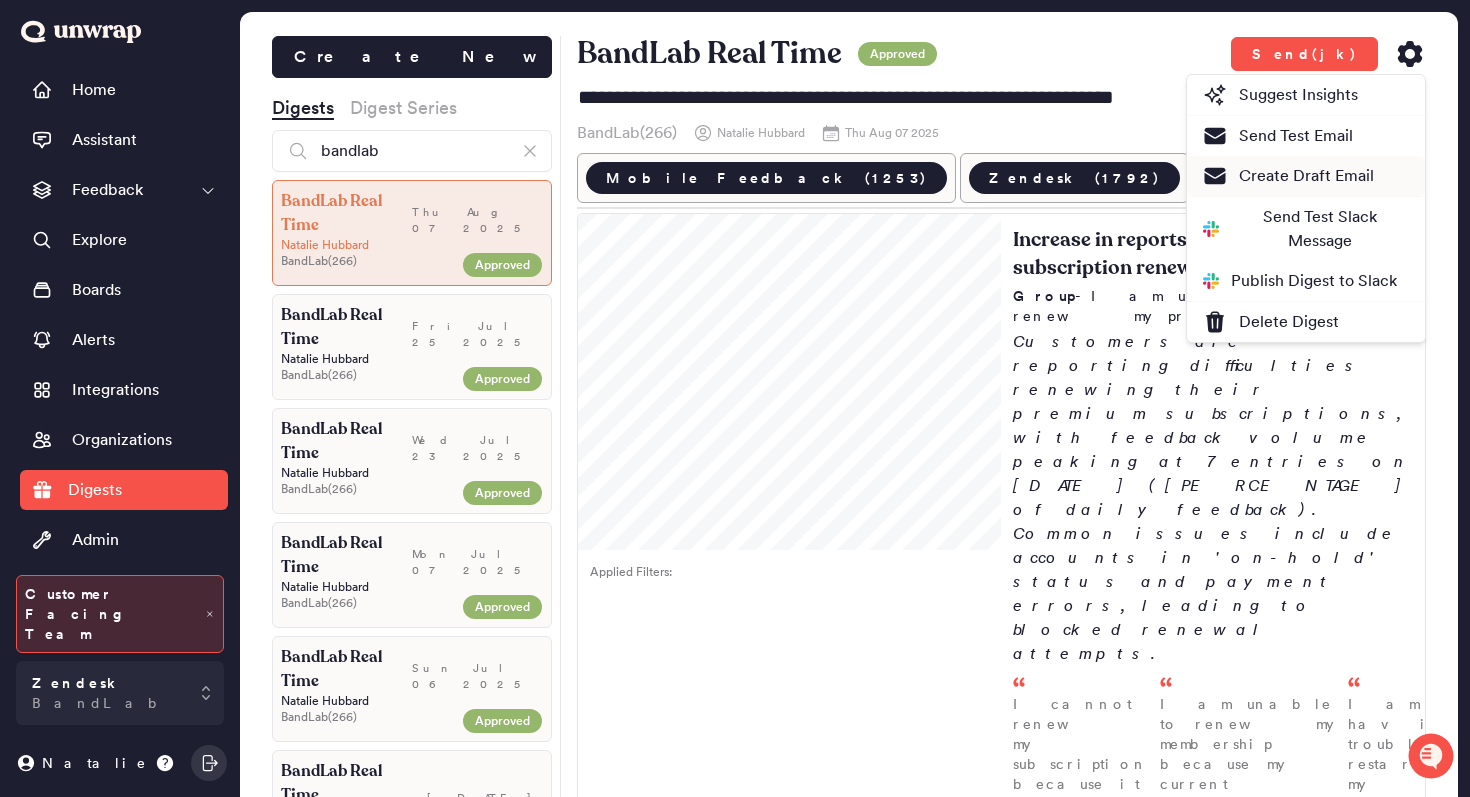 click on "Create Draft Email" at bounding box center [1288, 176] 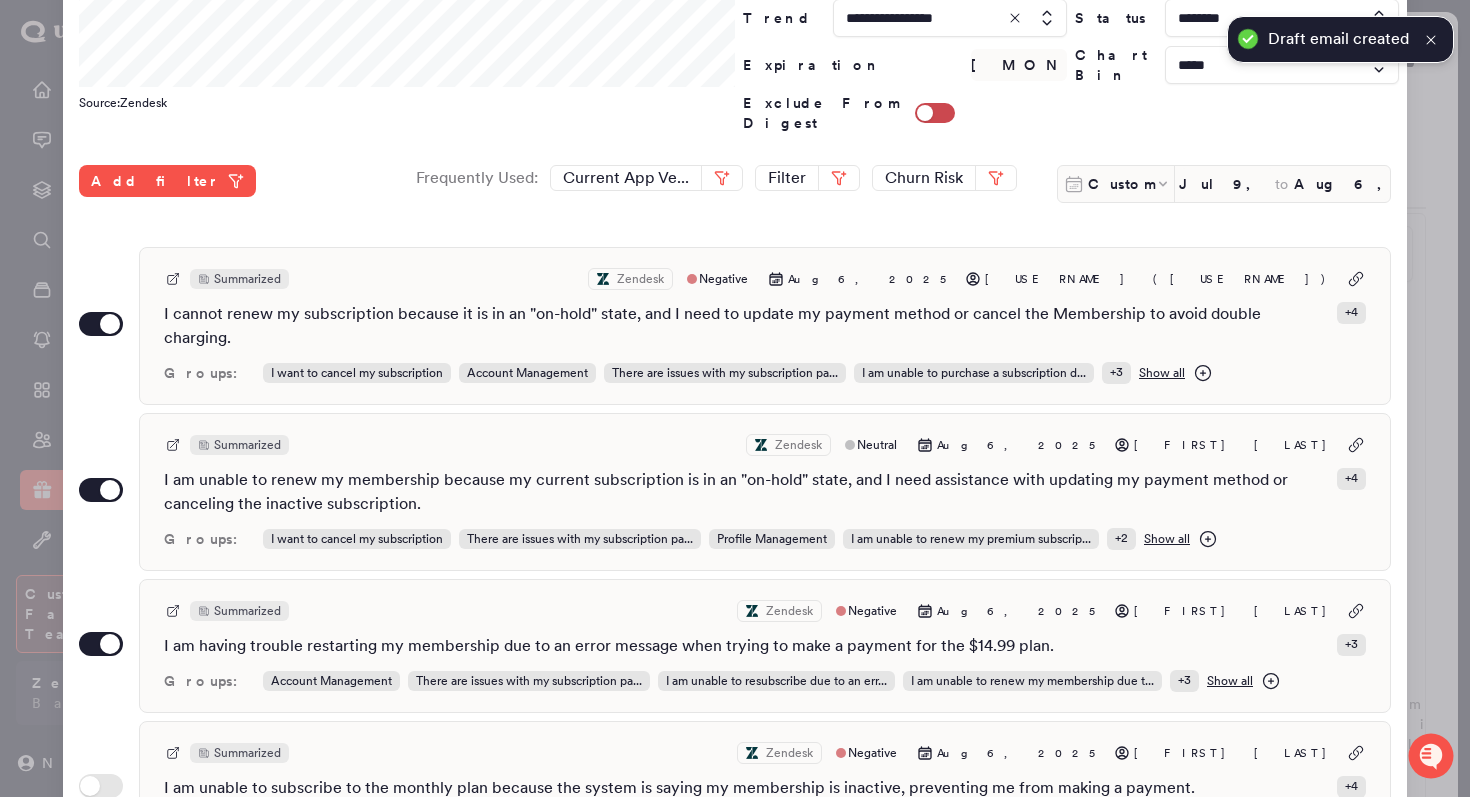 scroll, scrollTop: 531, scrollLeft: 0, axis: vertical 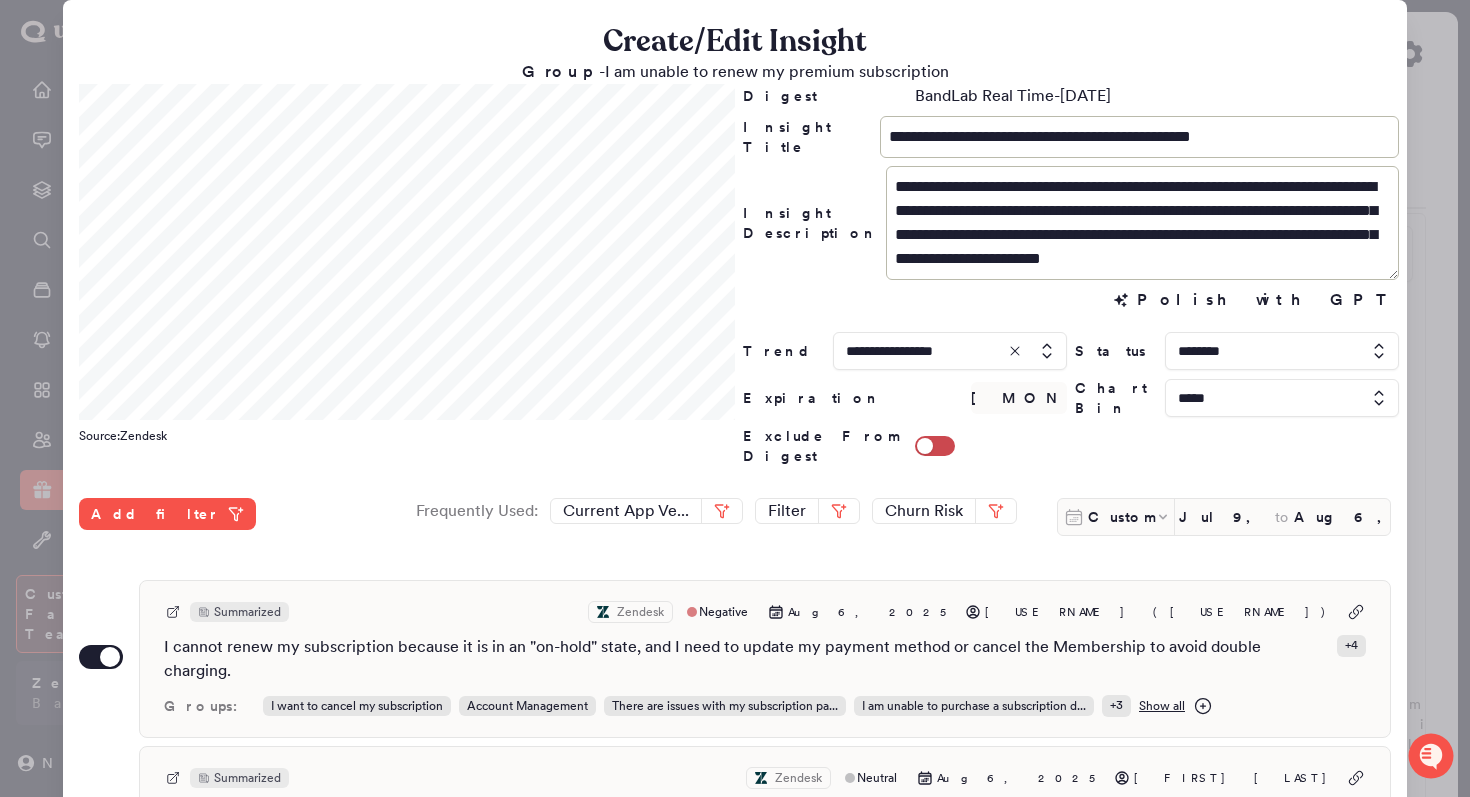 click at bounding box center (735, 398) 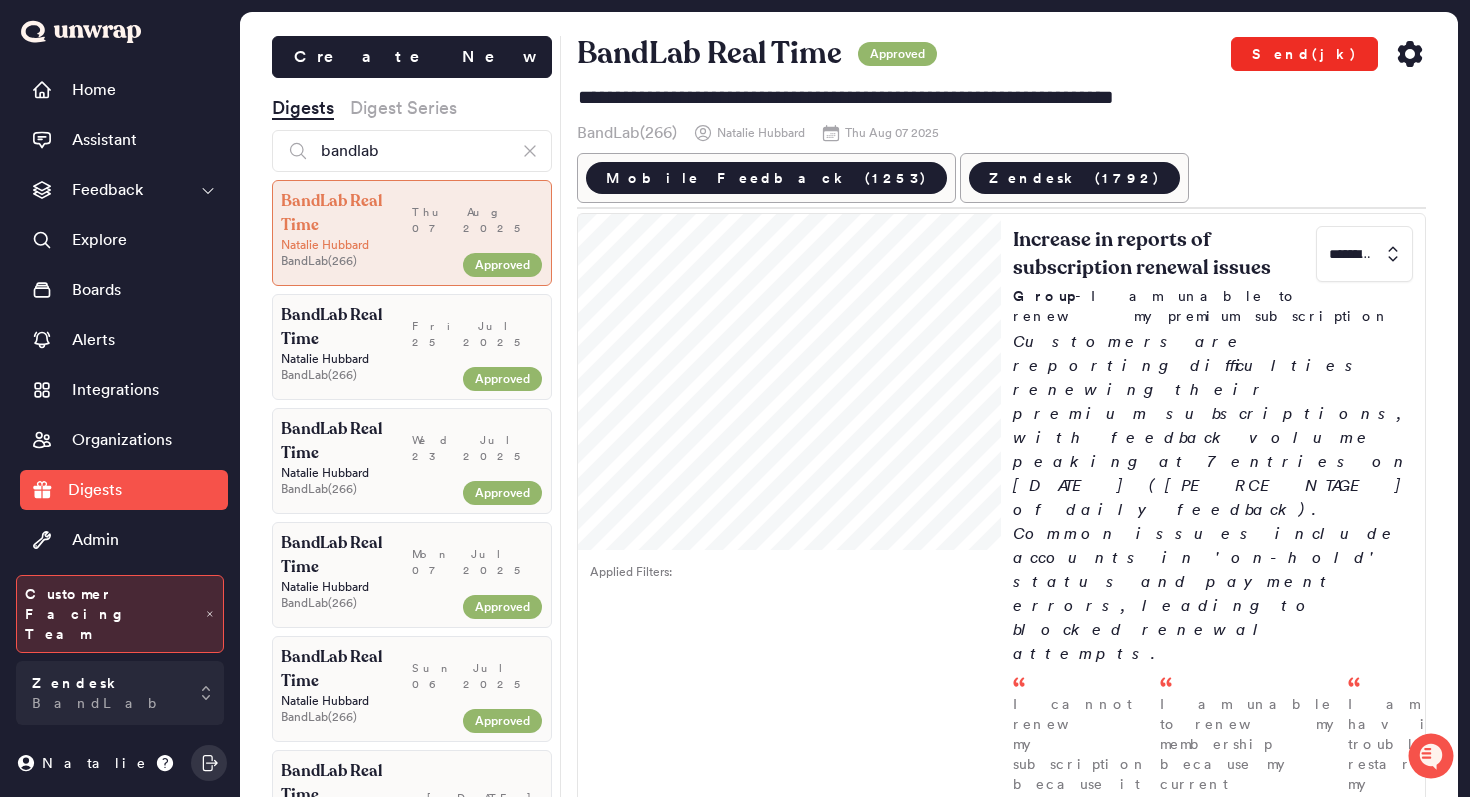 click on "Send(jk)" at bounding box center (1304, 54) 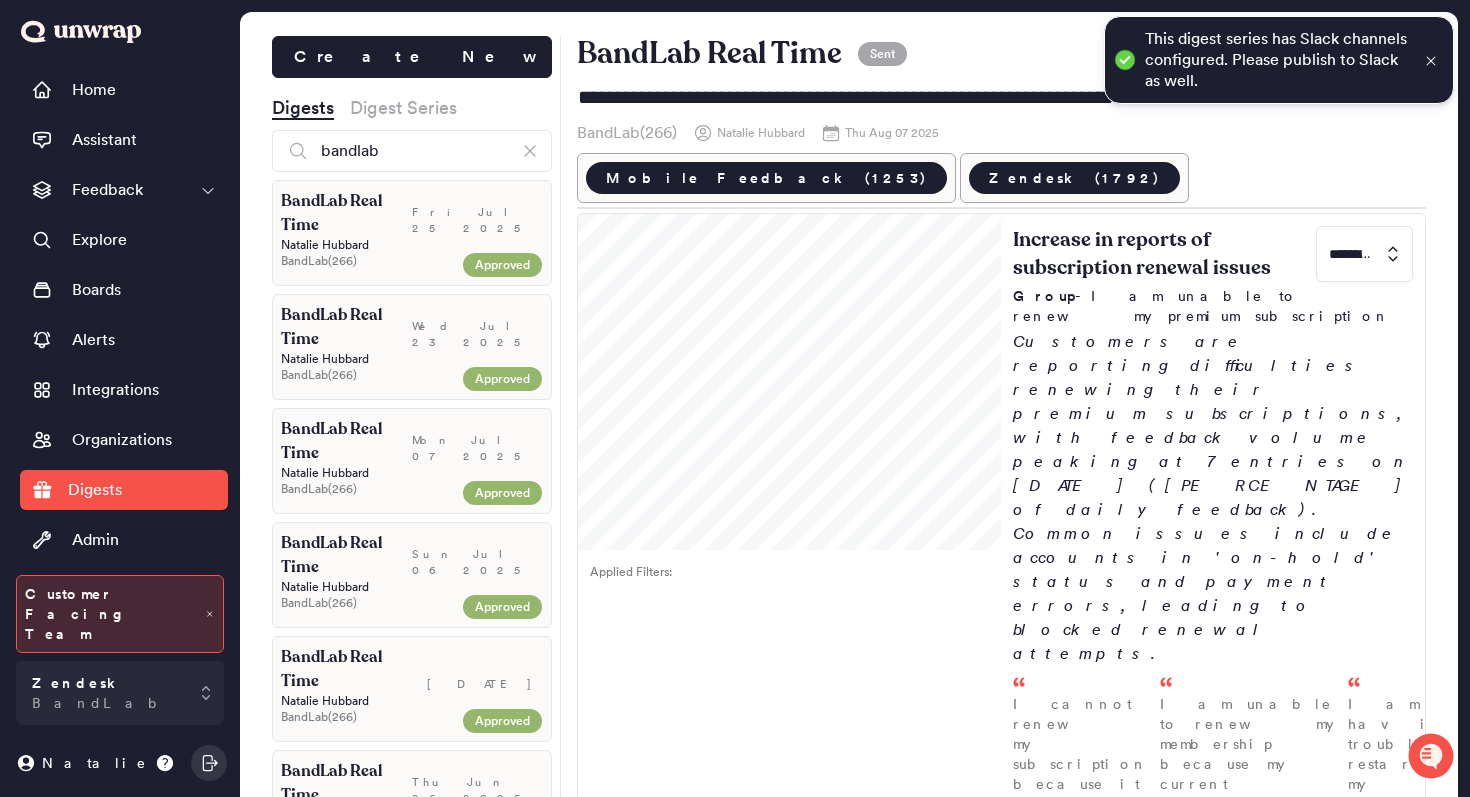 click at bounding box center (1431, 60) 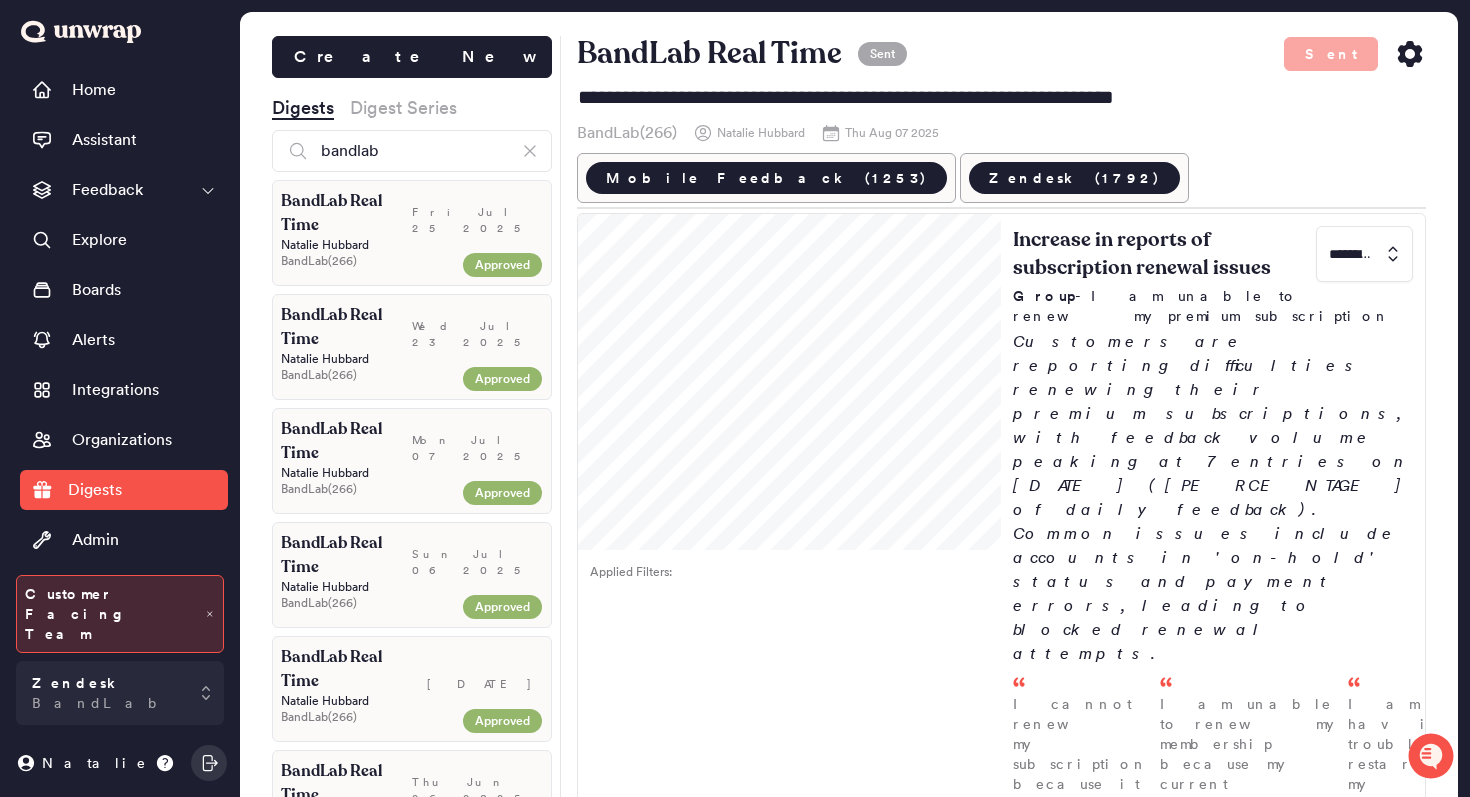 click 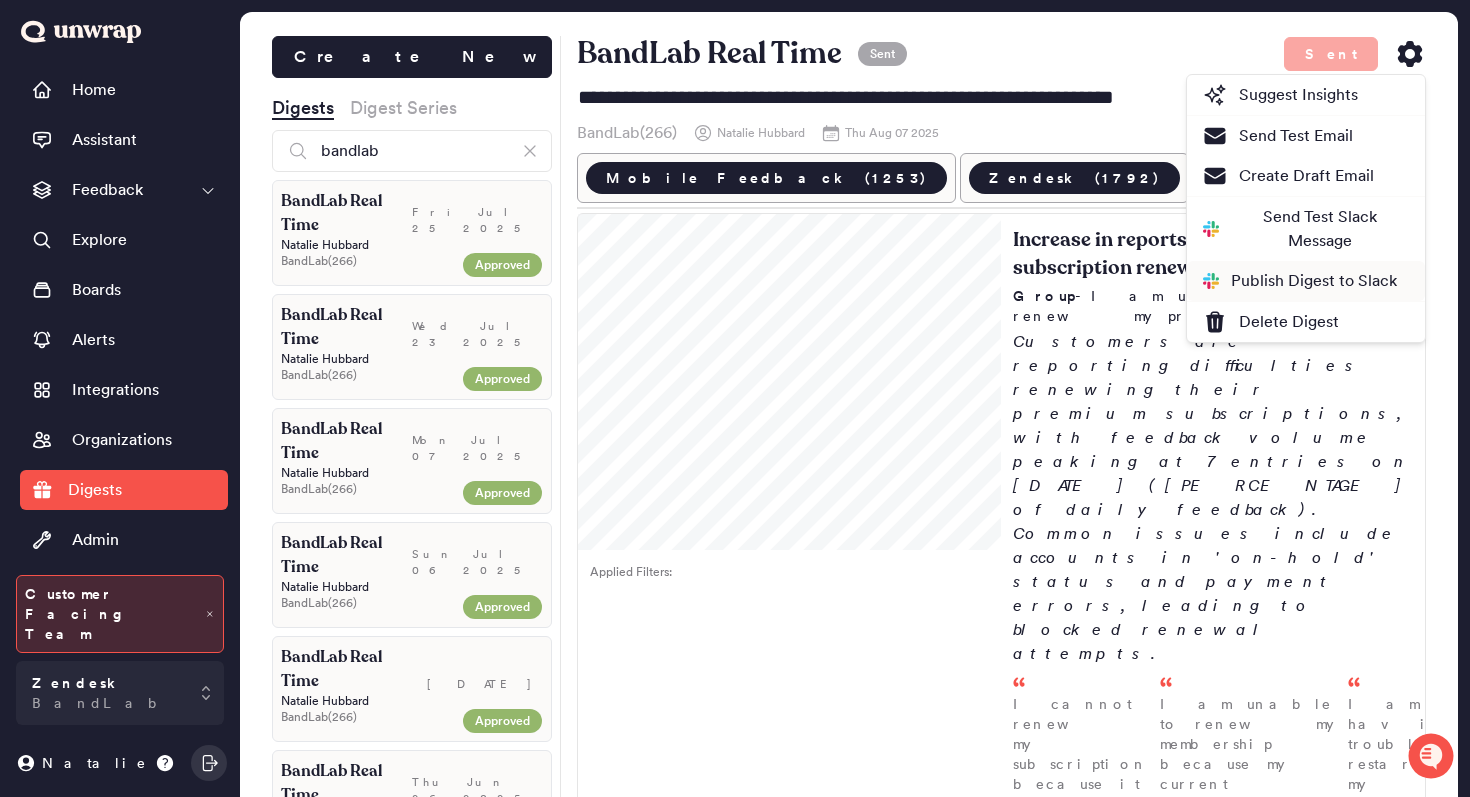 click on "Publish Digest to Slack" at bounding box center (1300, 281) 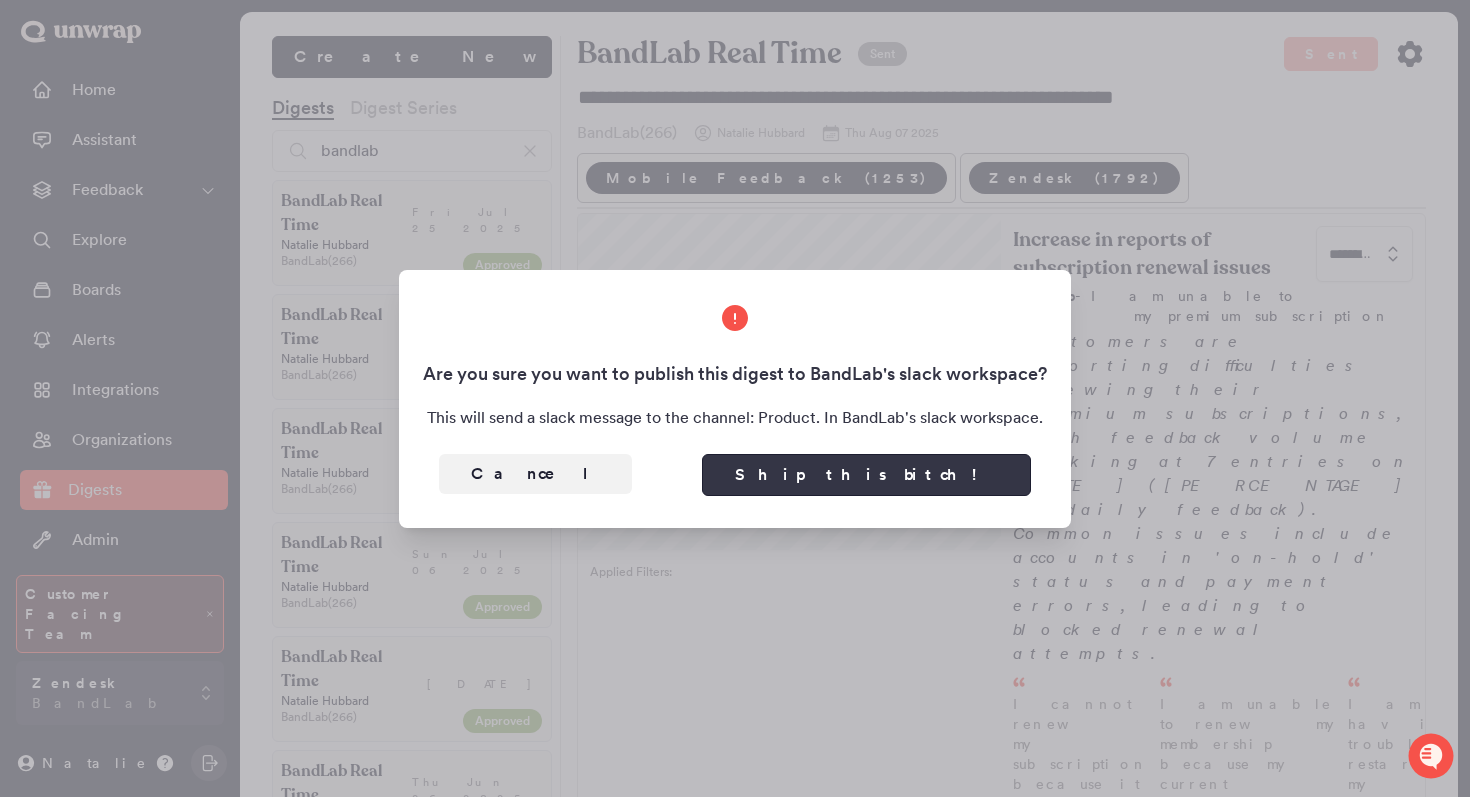 click on "Ship this bitch!" at bounding box center [866, 475] 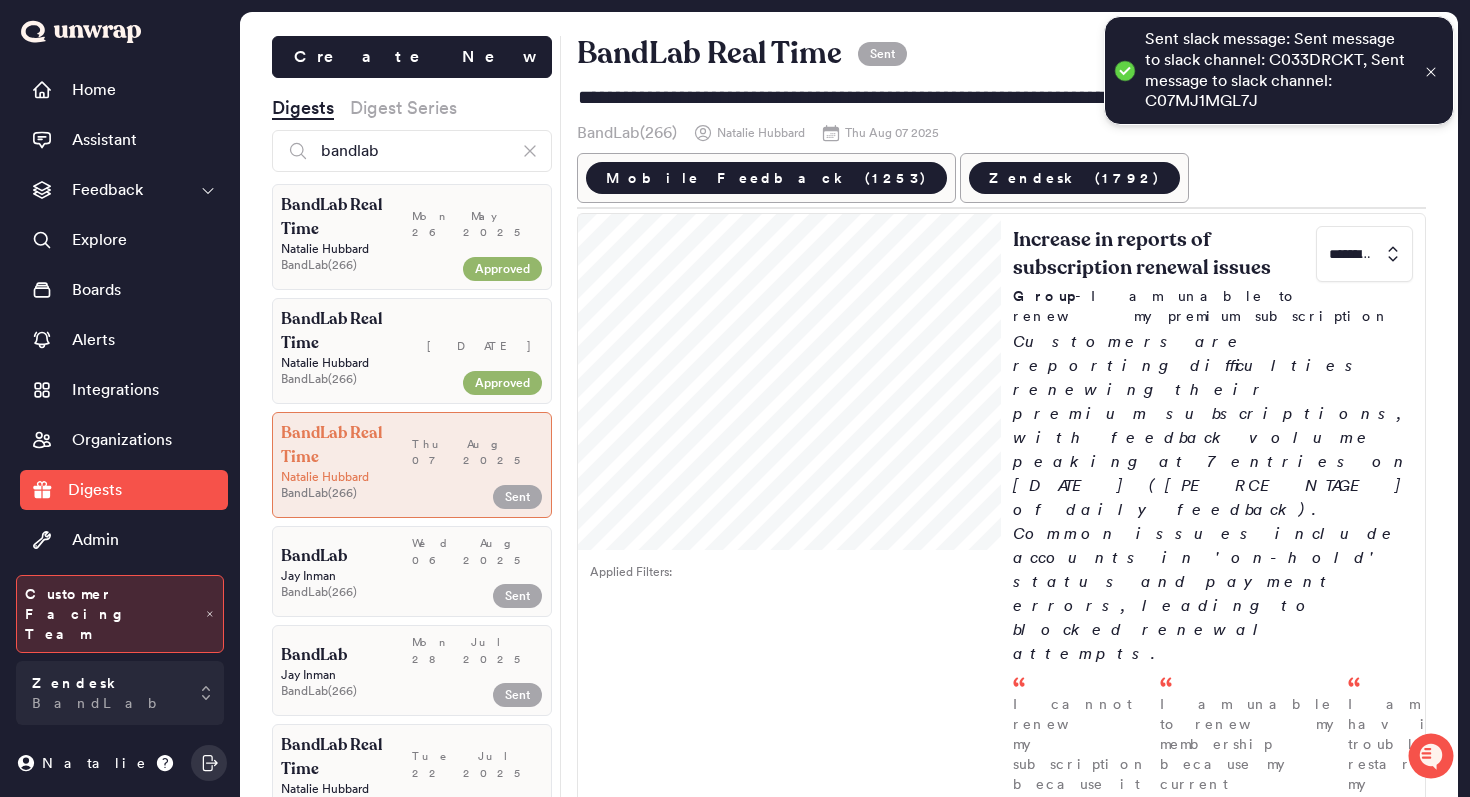 scroll, scrollTop: 912, scrollLeft: 0, axis: vertical 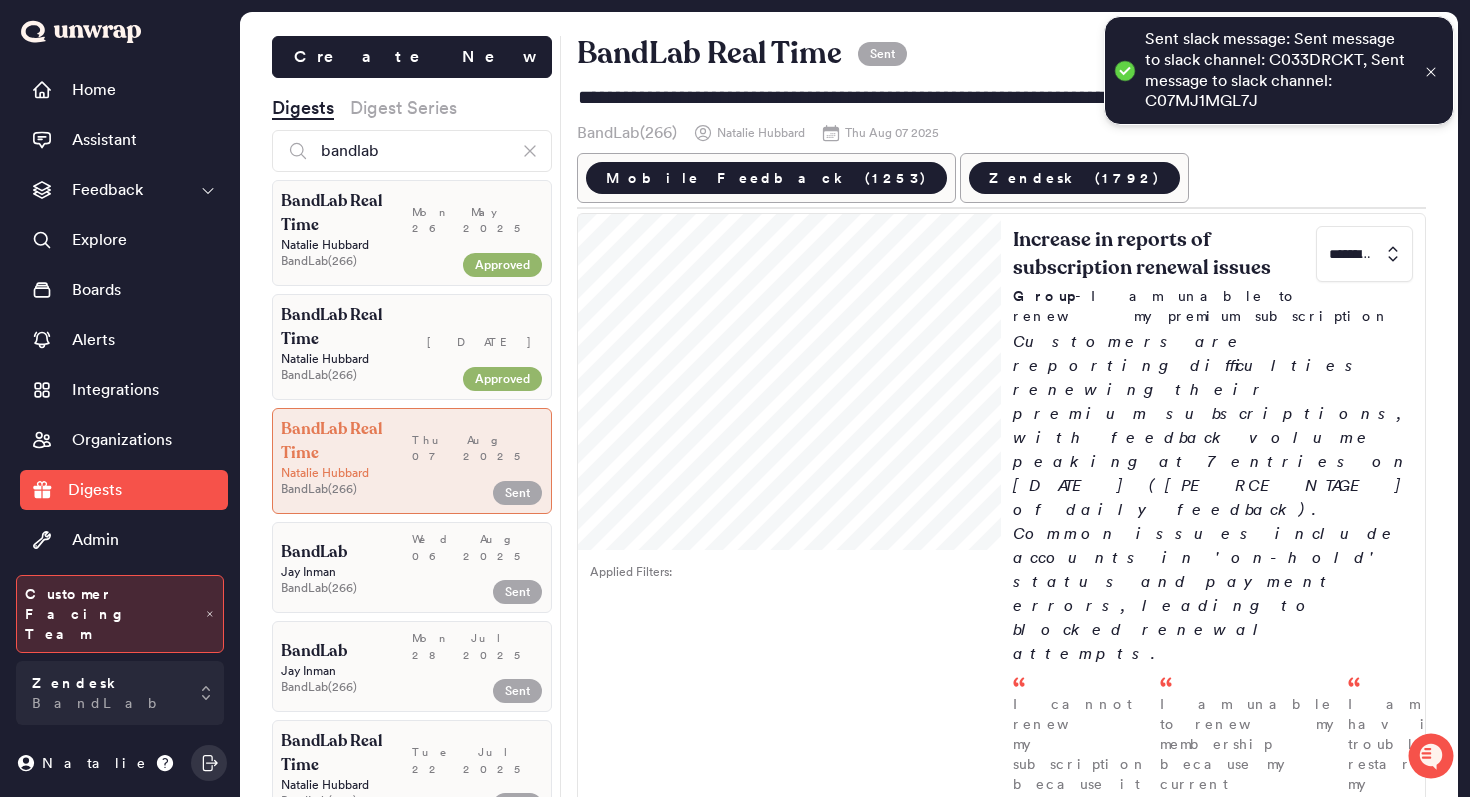 click on "[FIRST] [LAST]" at bounding box center [412, 572] 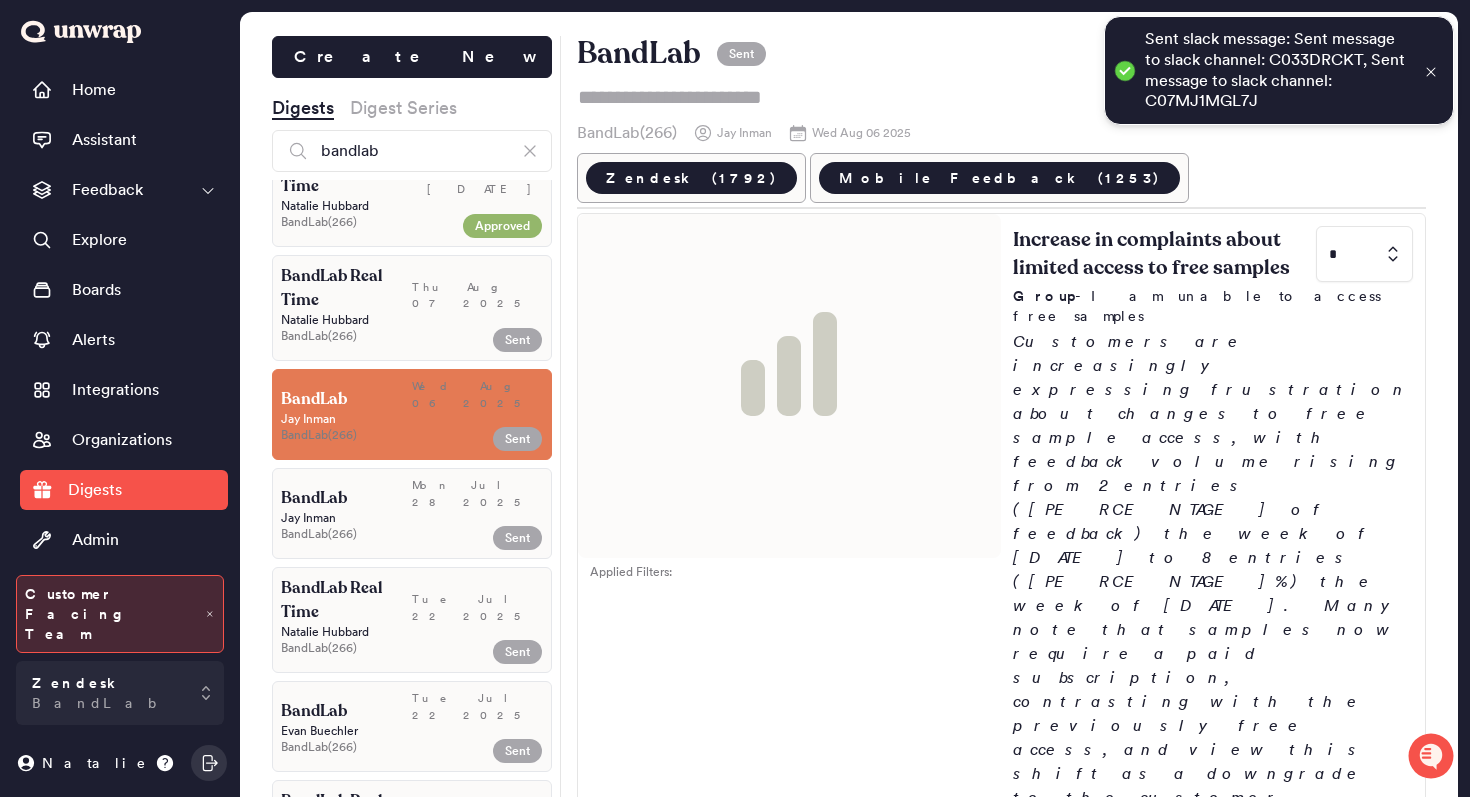 scroll, scrollTop: 1092, scrollLeft: 0, axis: vertical 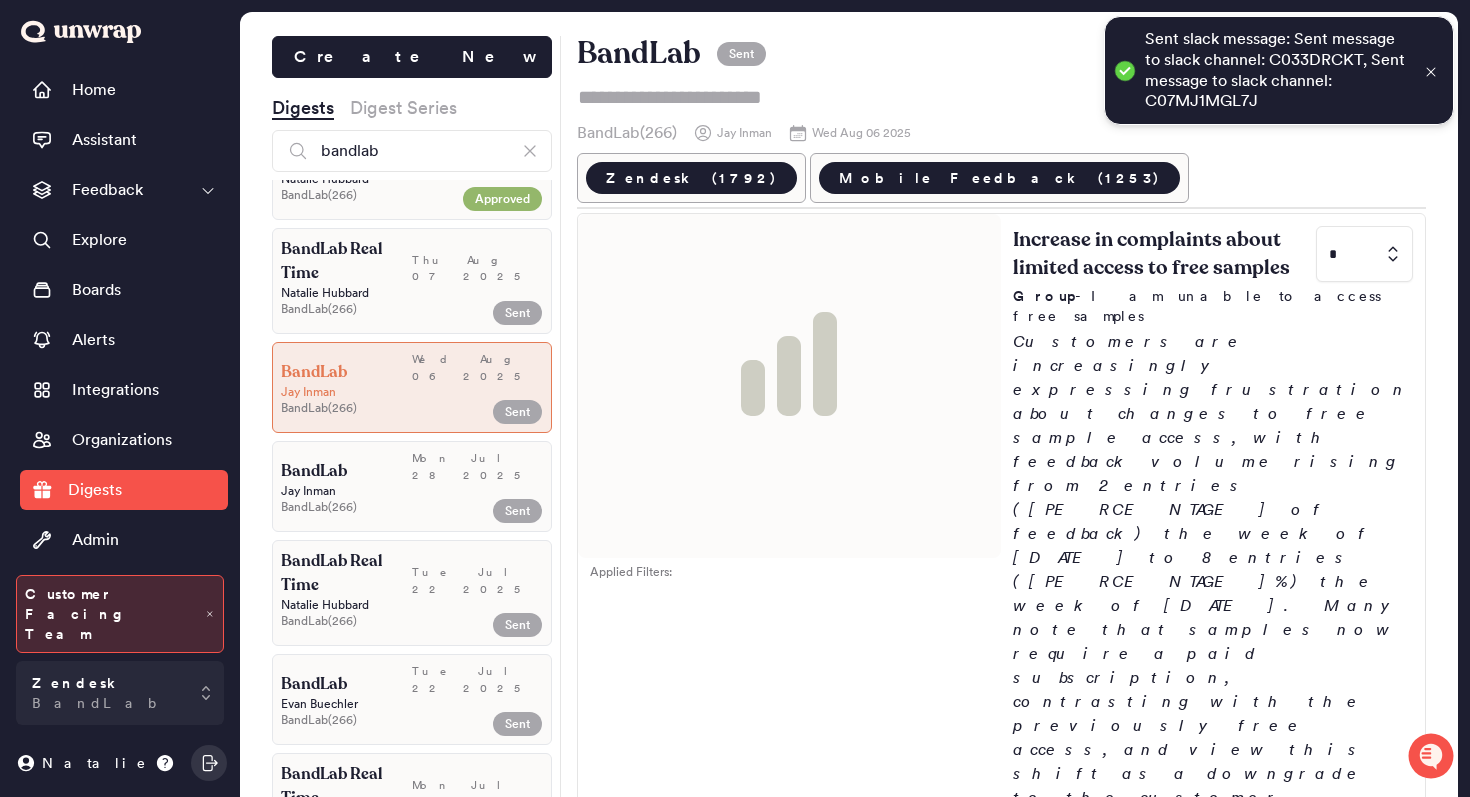 click on "Natalie   Hubbard" at bounding box center [412, 605] 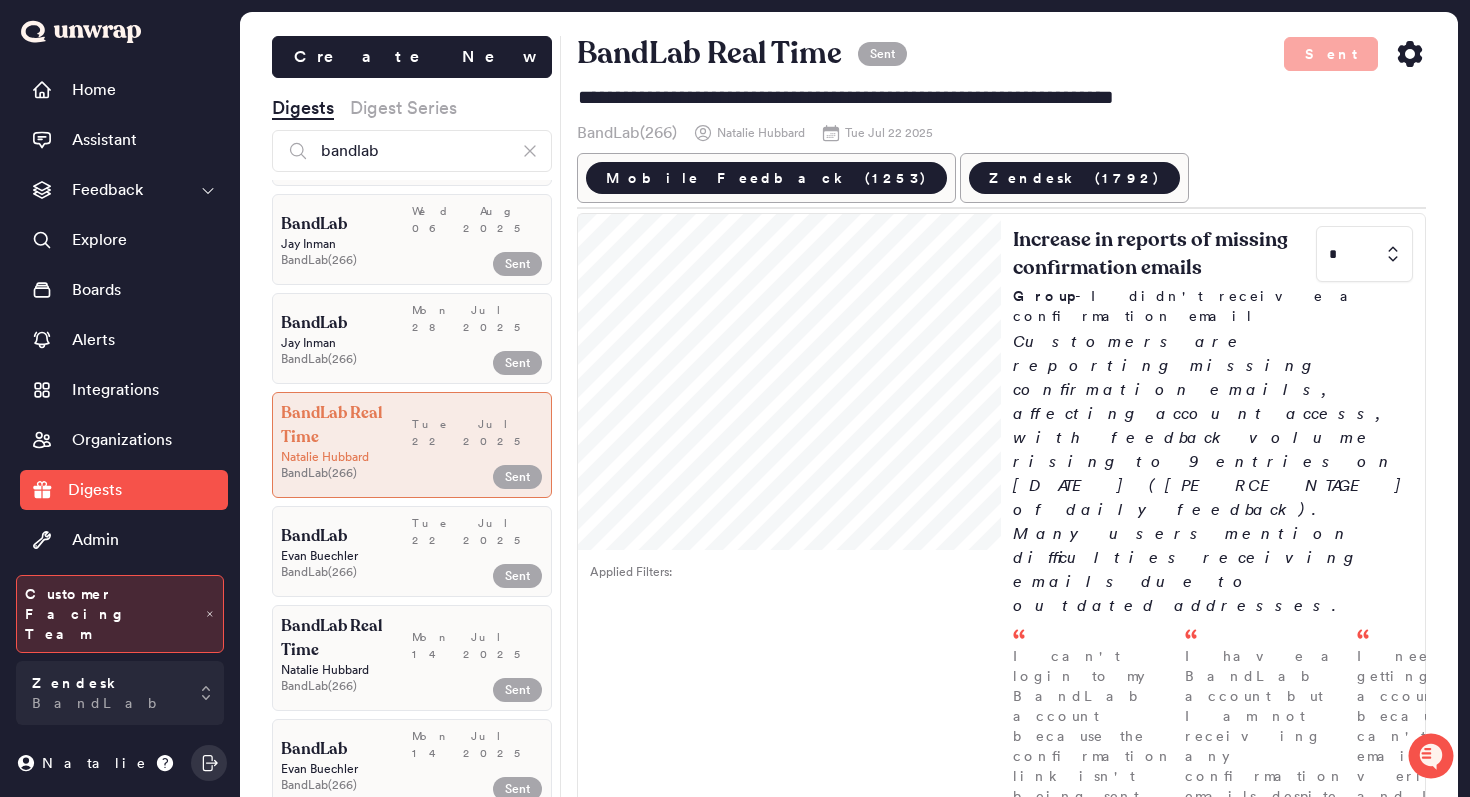 scroll, scrollTop: 1293, scrollLeft: 0, axis: vertical 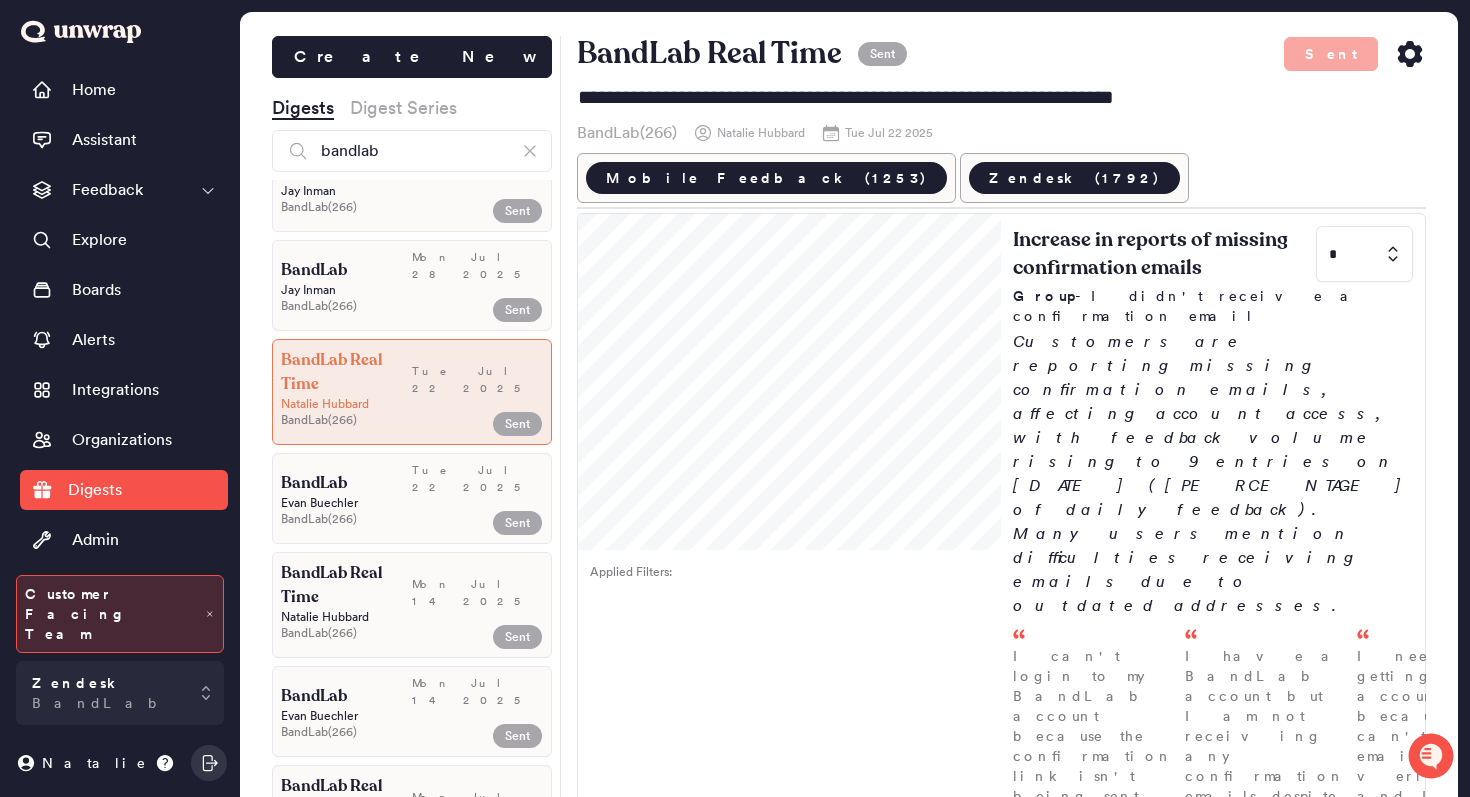 click on "Mon Jul 14 2025" at bounding box center [477, 585] 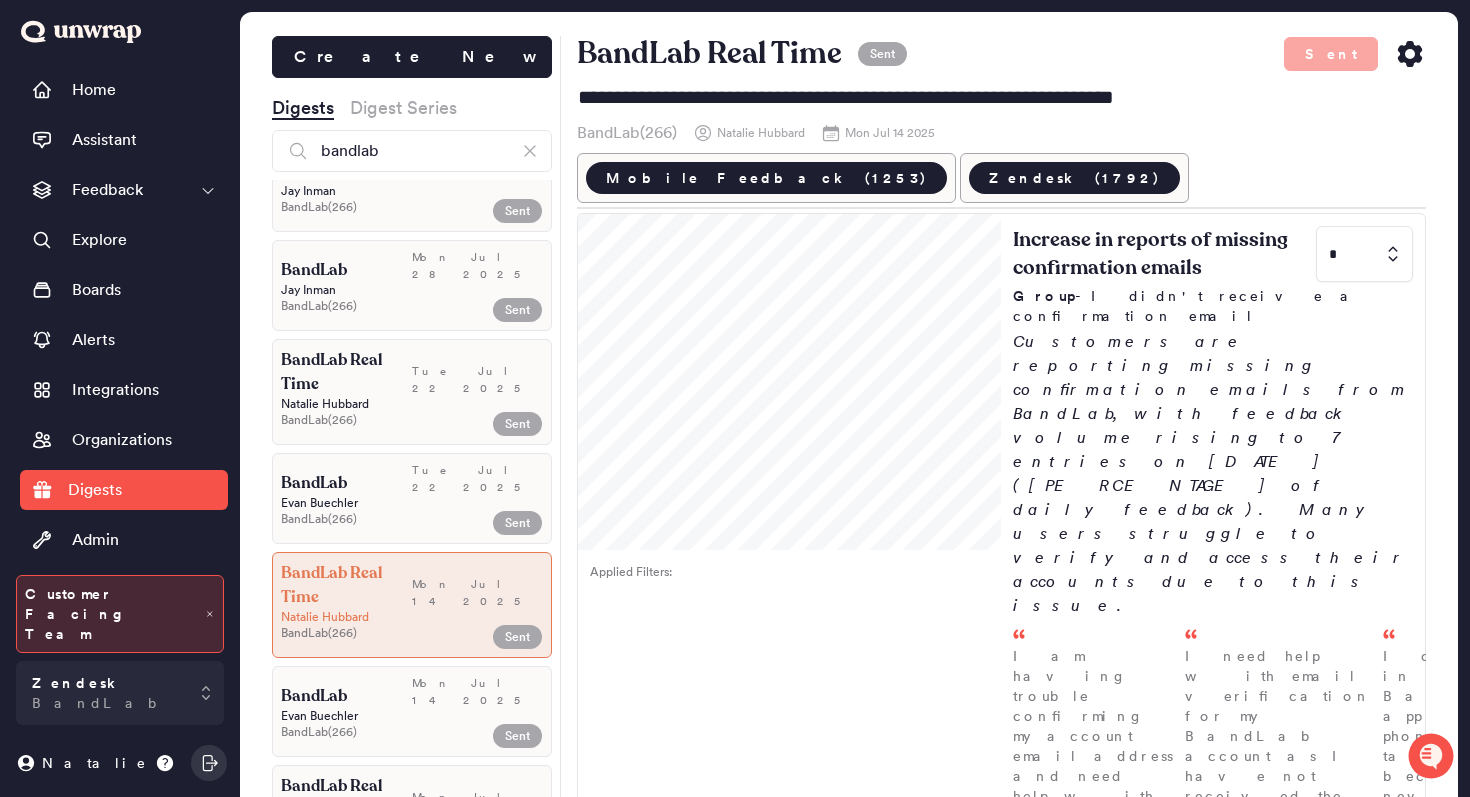 click on "Tue Jul 22 2025" at bounding box center (477, 372) 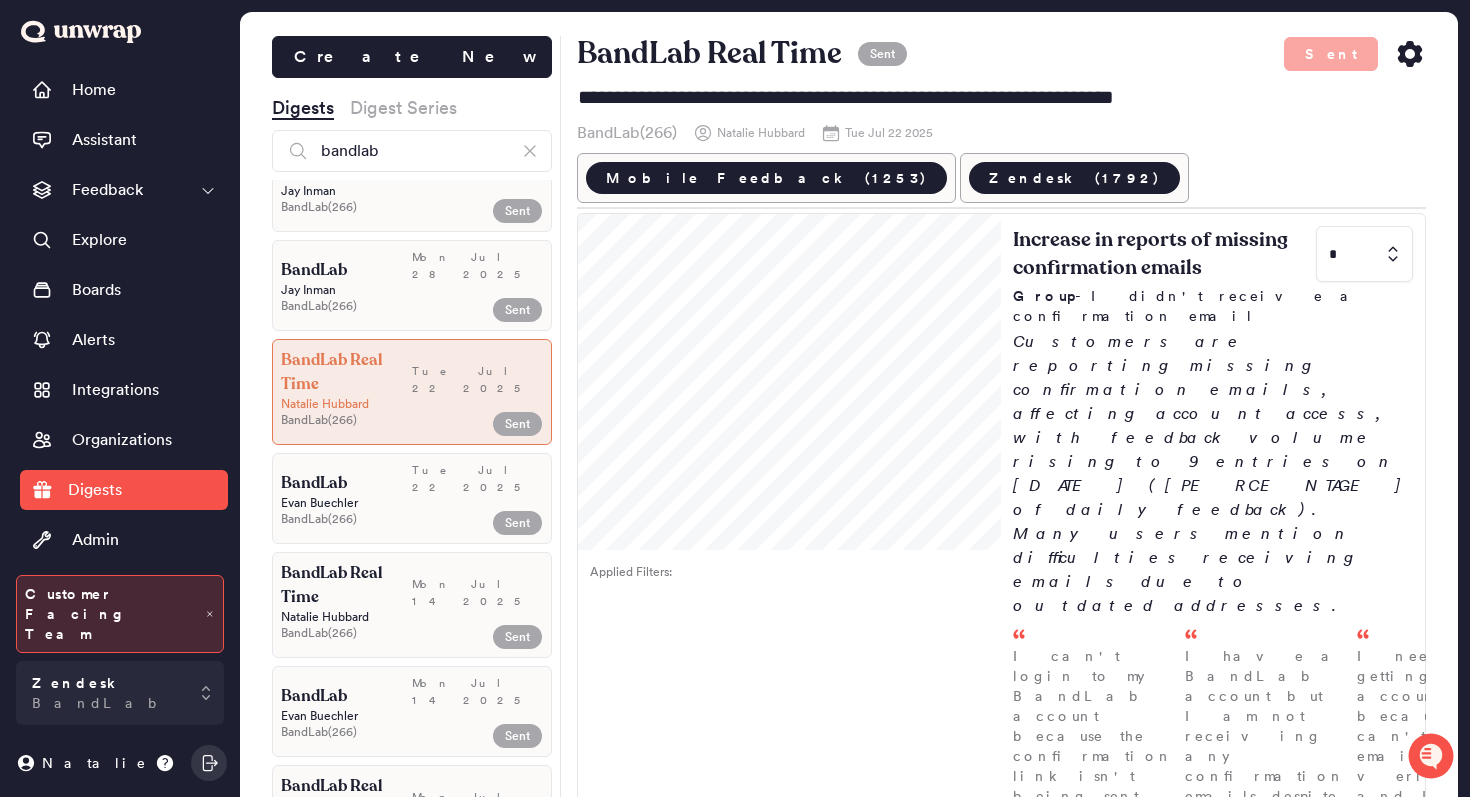 click on "BandLab  ( 266 )" at bounding box center (368, 633) 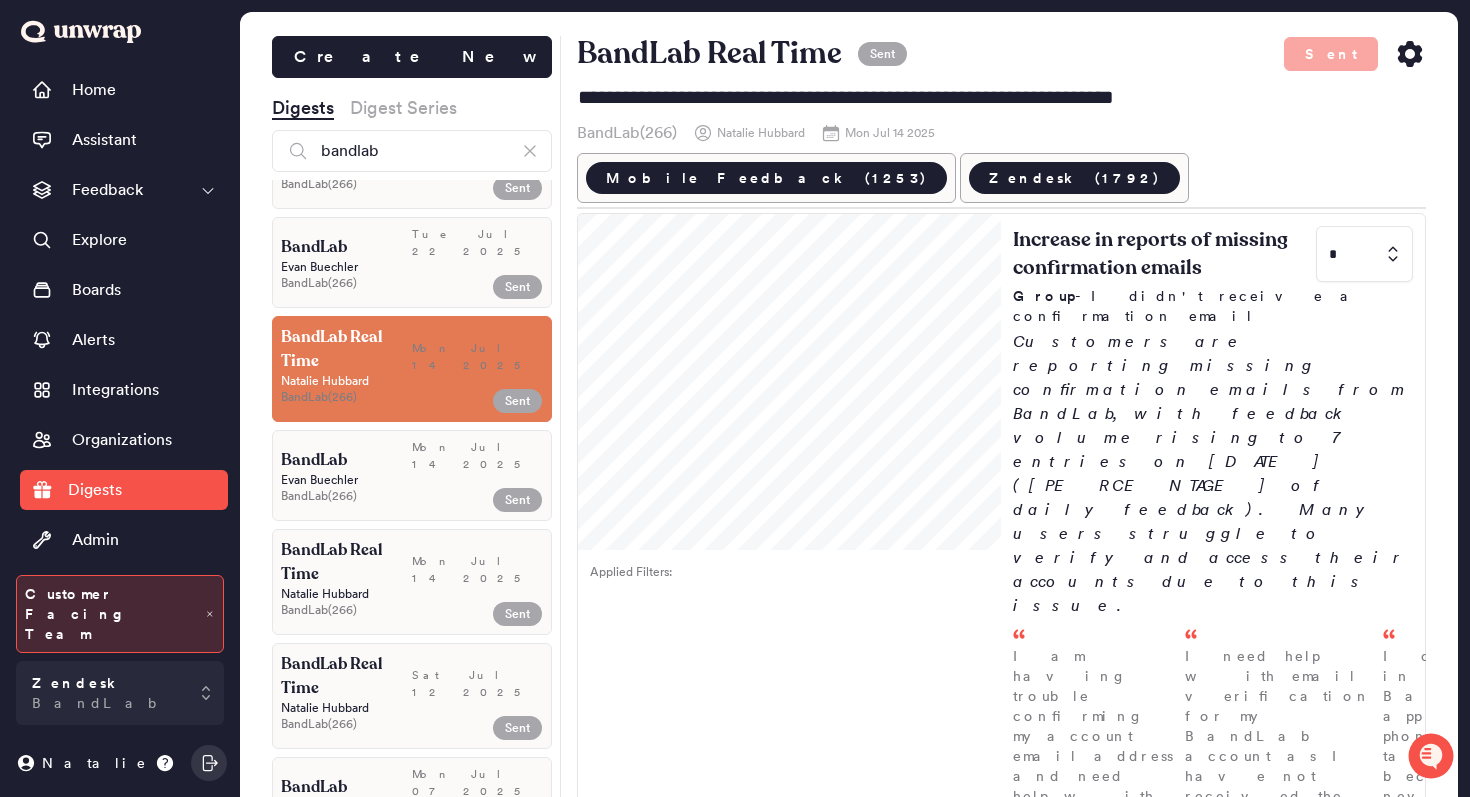 scroll, scrollTop: 1574, scrollLeft: 0, axis: vertical 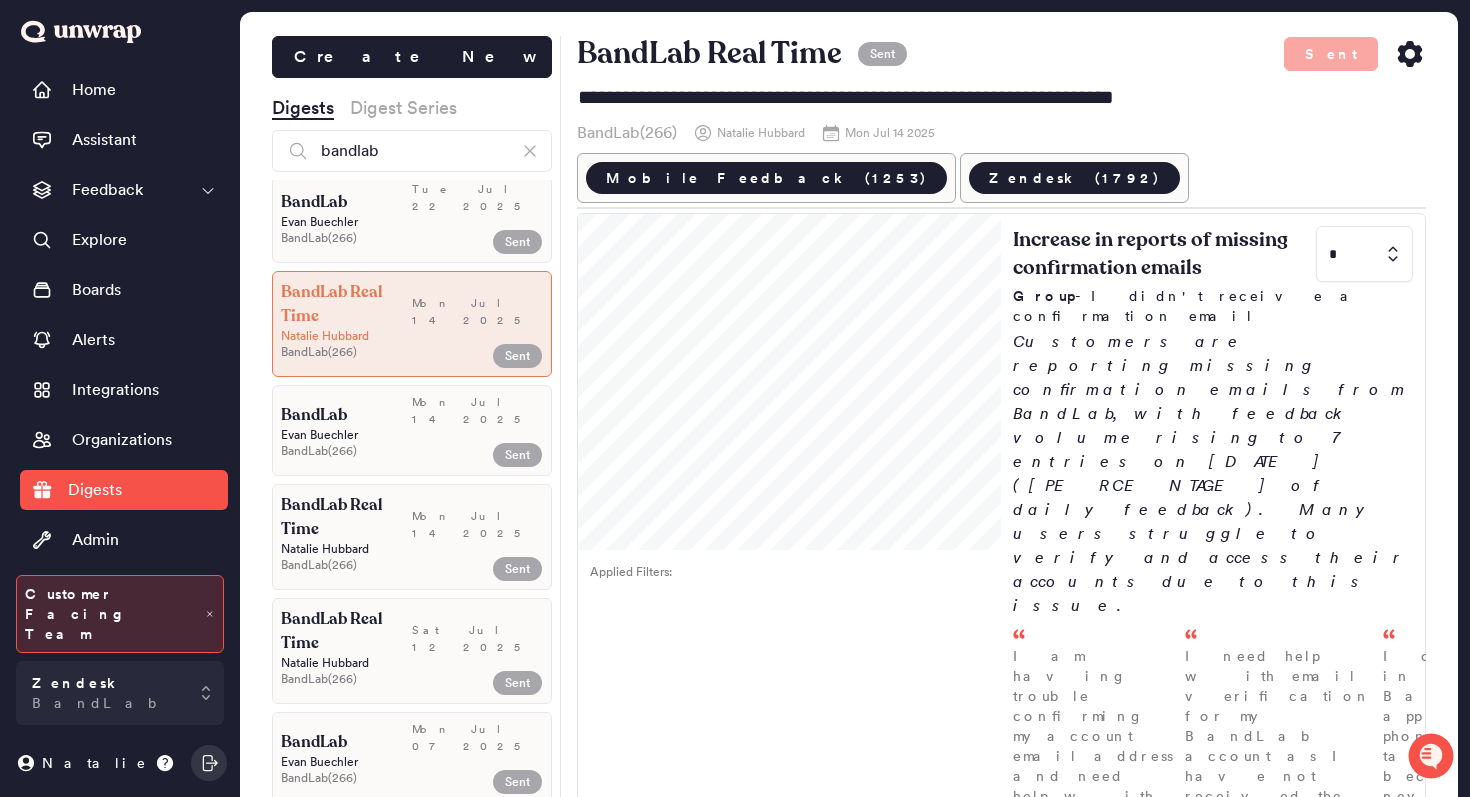 click on "Mon Jul 14 2025" at bounding box center [477, 517] 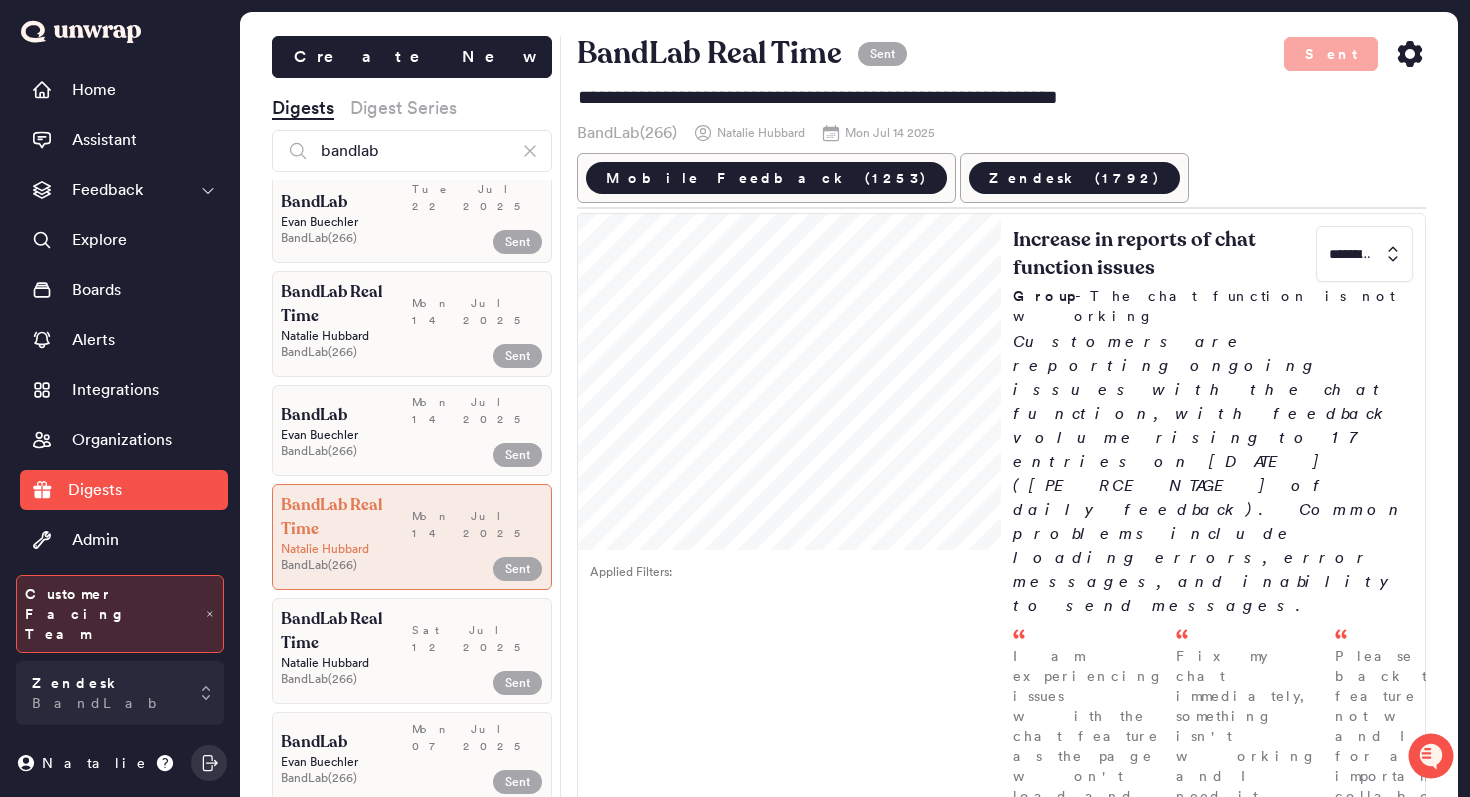 click on "Digest Series" at bounding box center (403, 108) 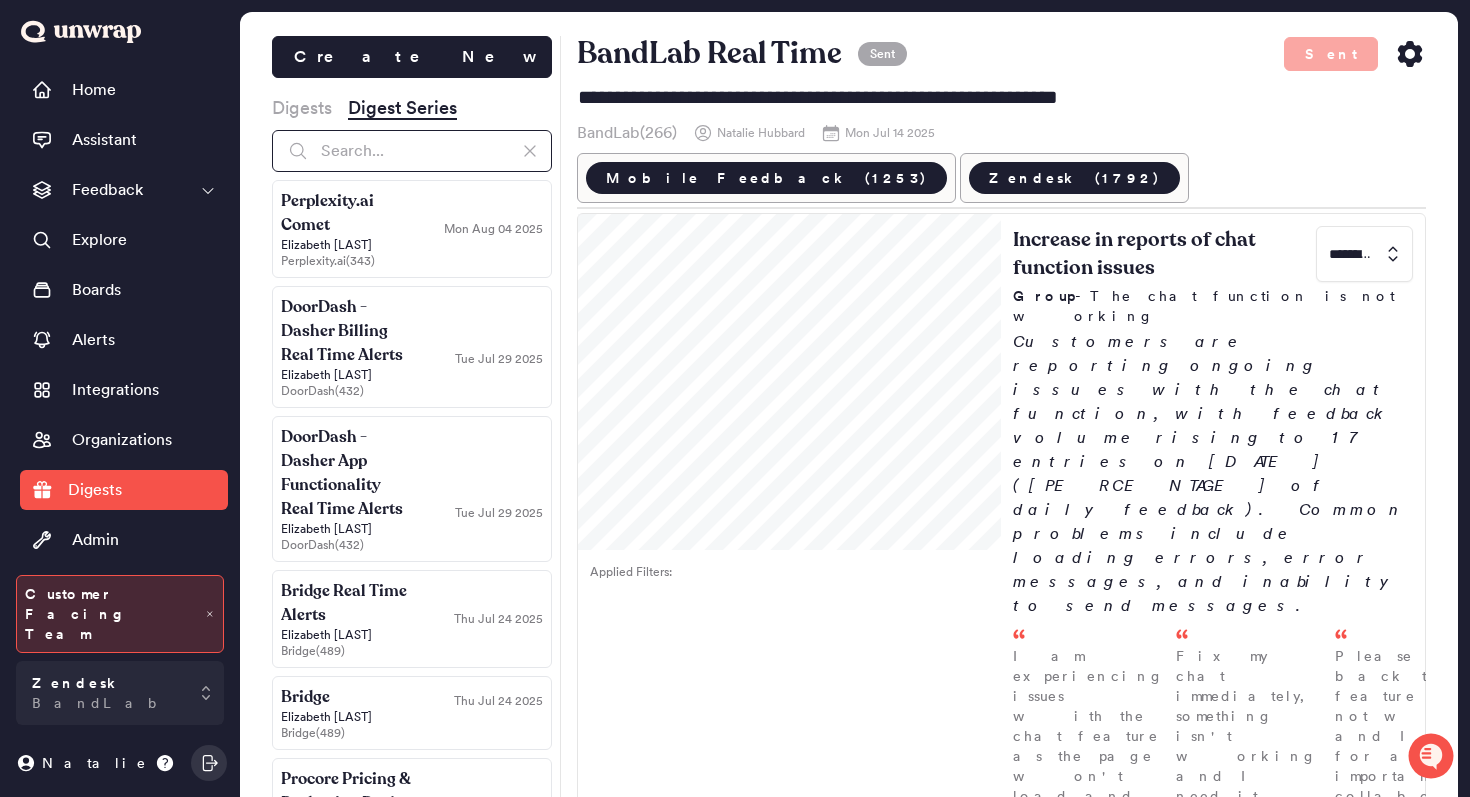 click at bounding box center (412, 151) 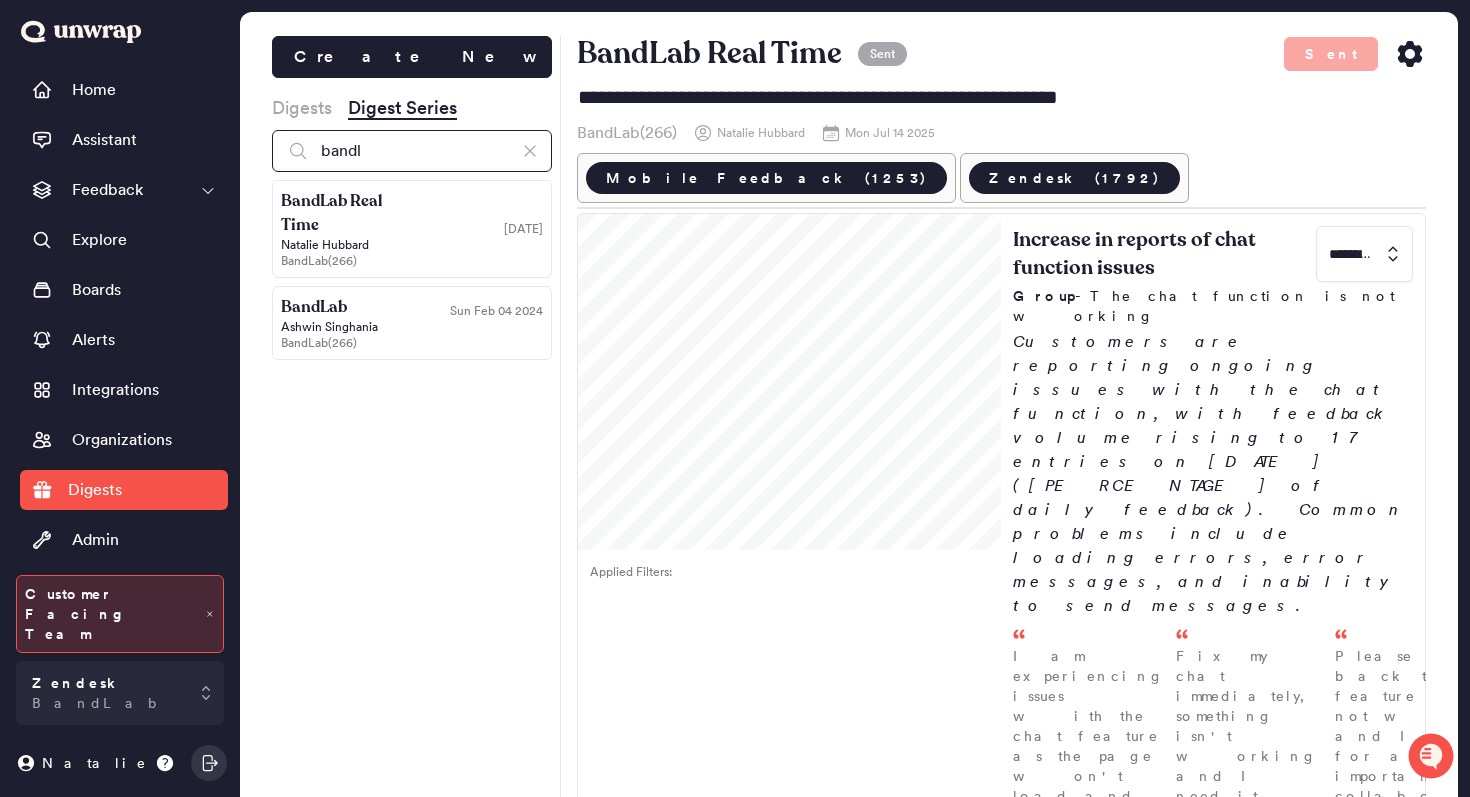type on "bandl" 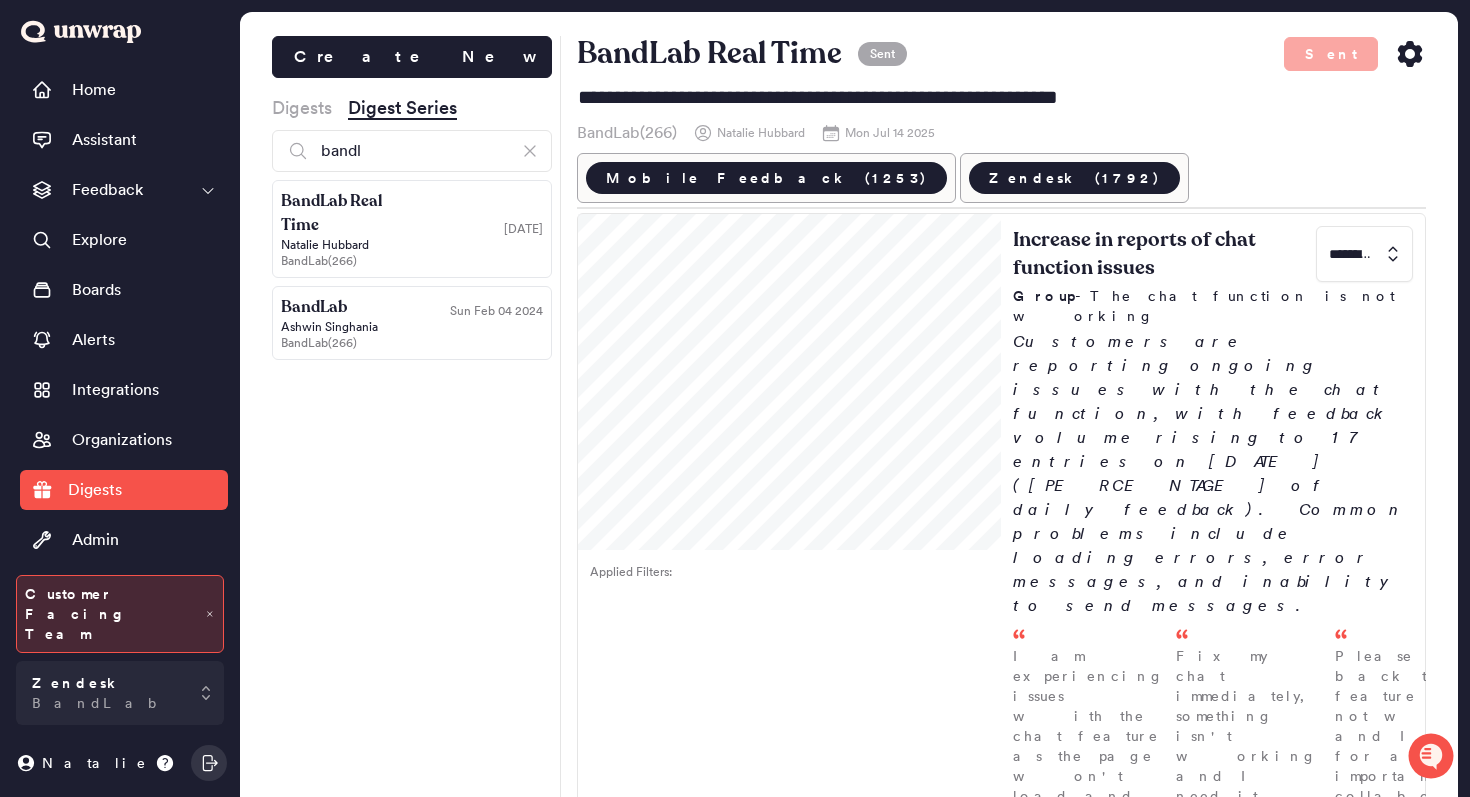 click on "BandLab Real Time" at bounding box center (346, 213) 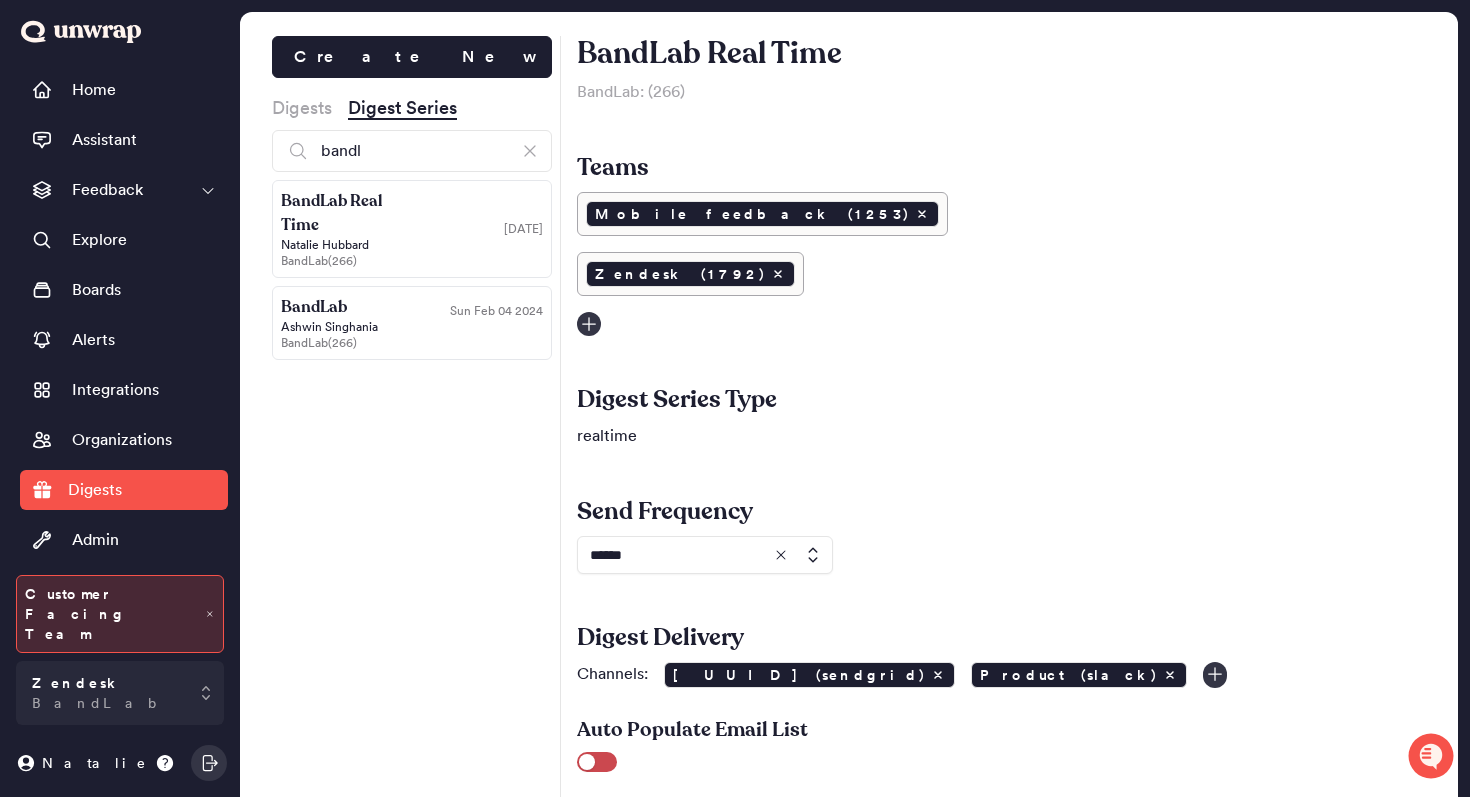 scroll, scrollTop: 56, scrollLeft: 0, axis: vertical 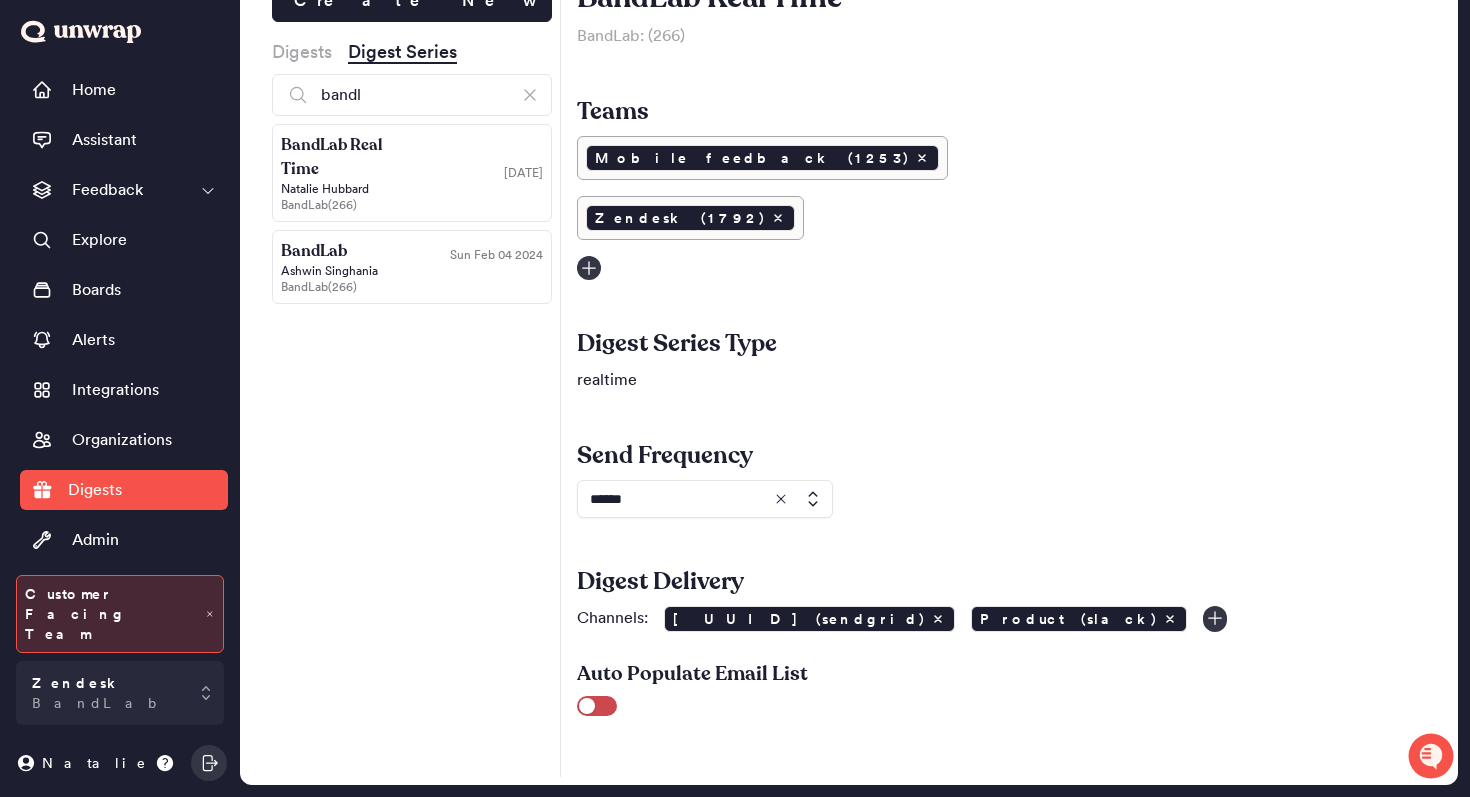 click 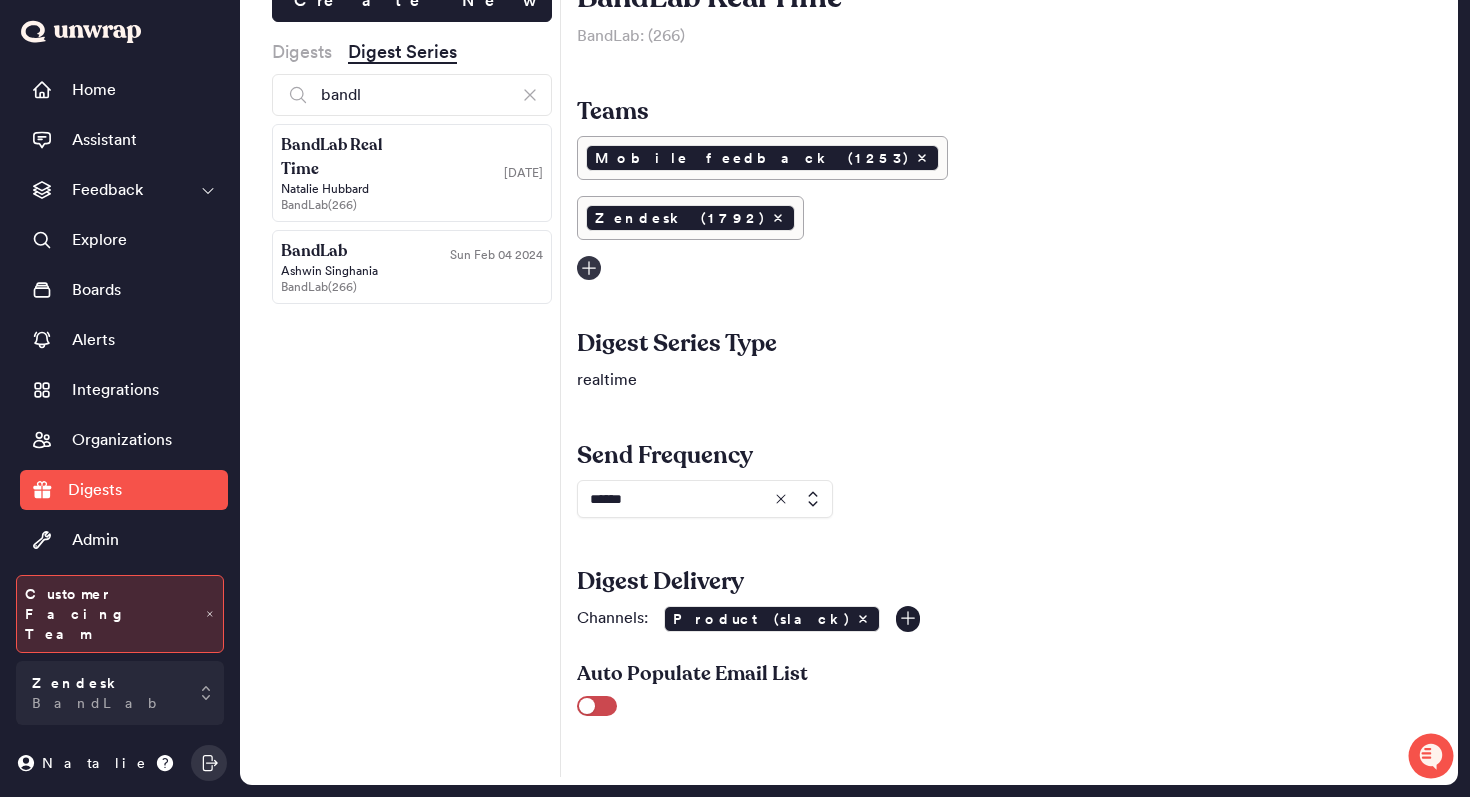 click 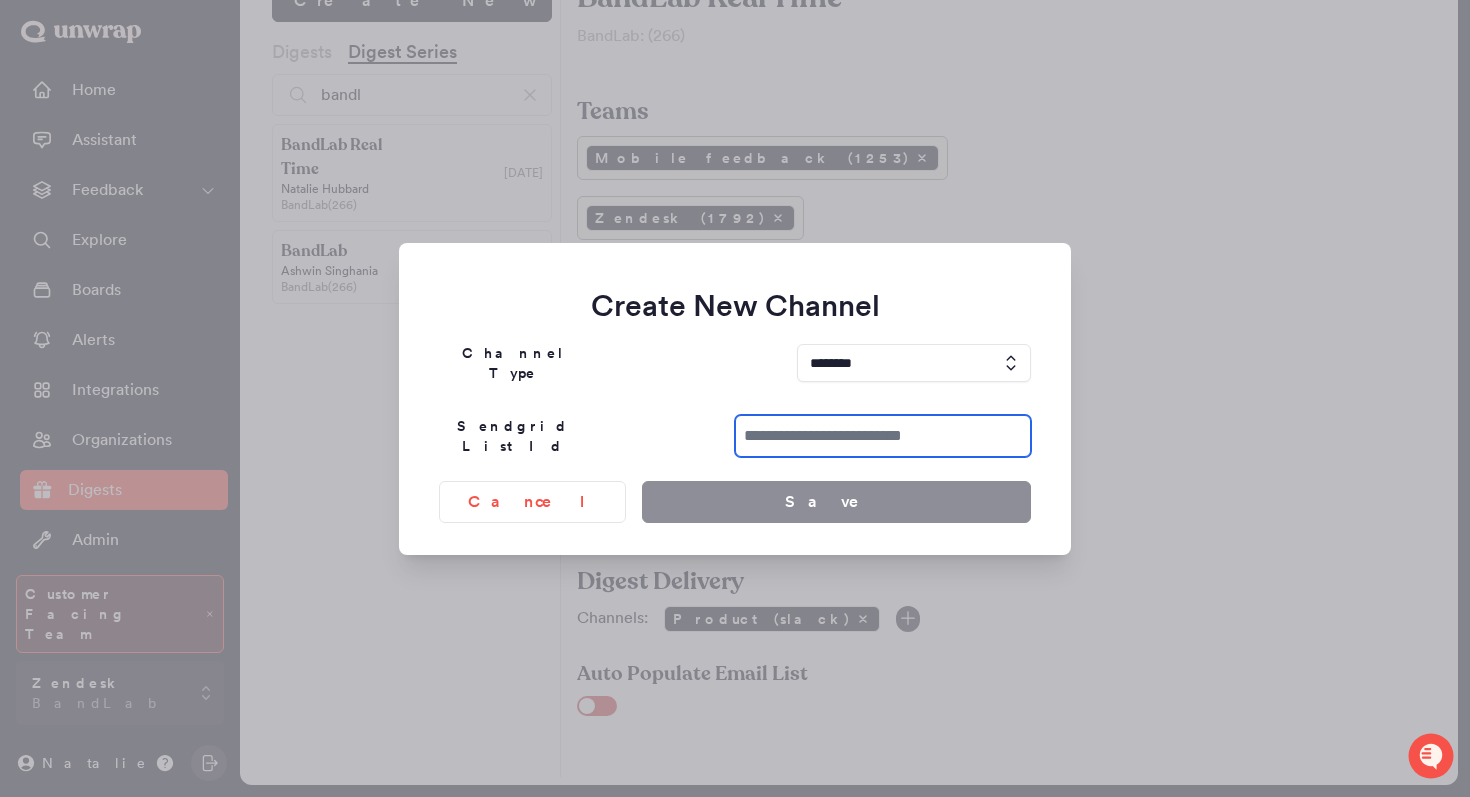 click at bounding box center [883, 436] 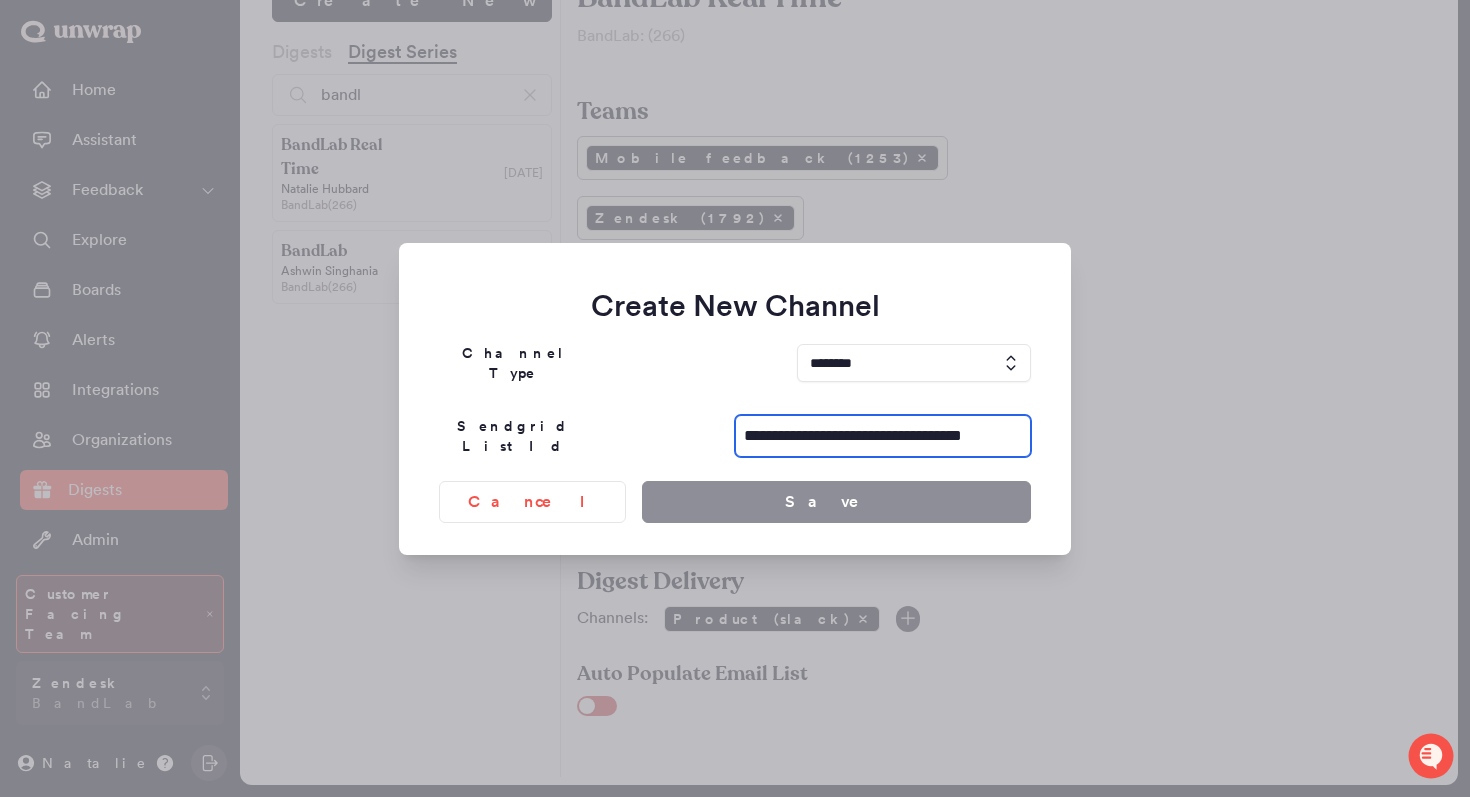 scroll, scrollTop: 0, scrollLeft: 28, axis: horizontal 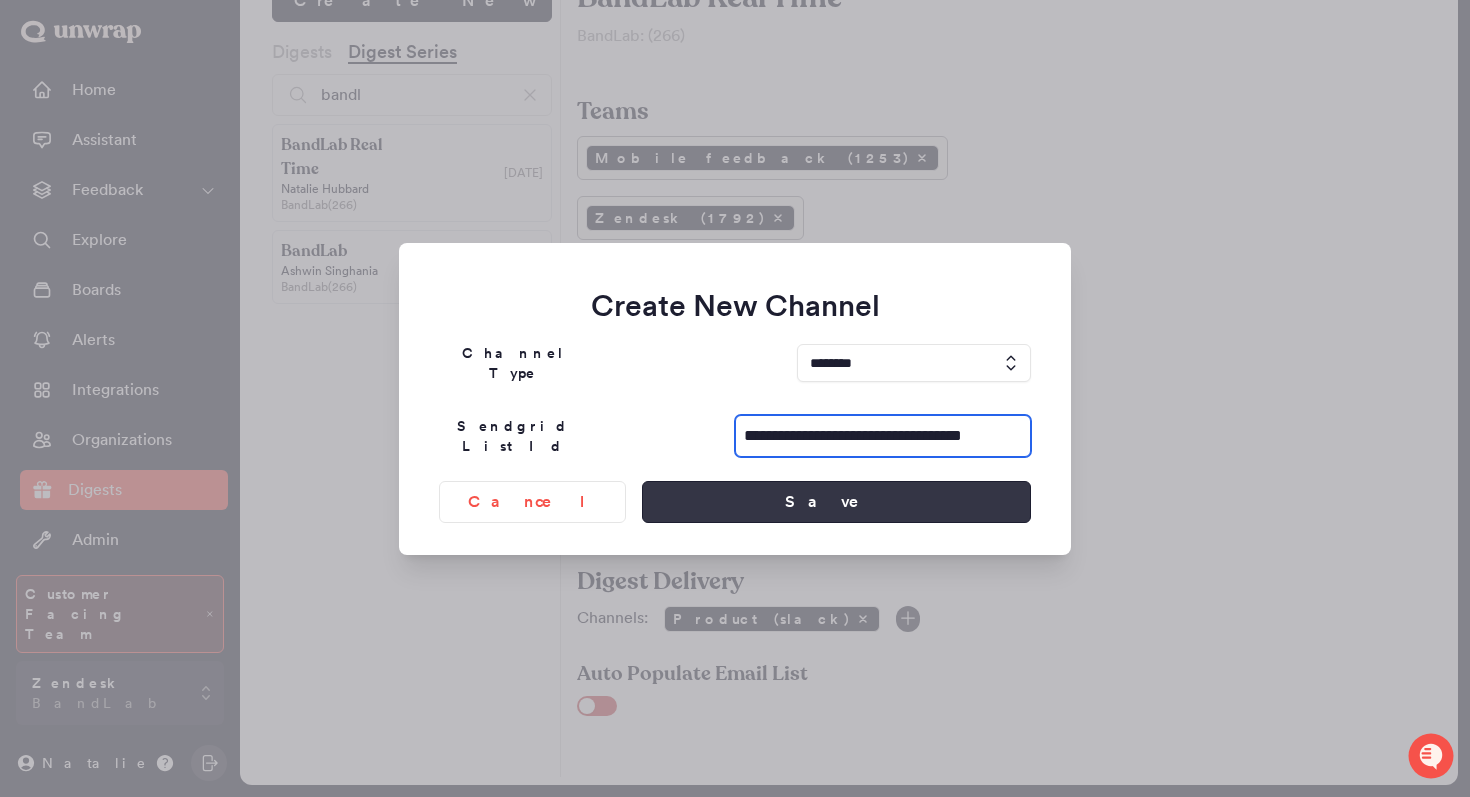 type on "**********" 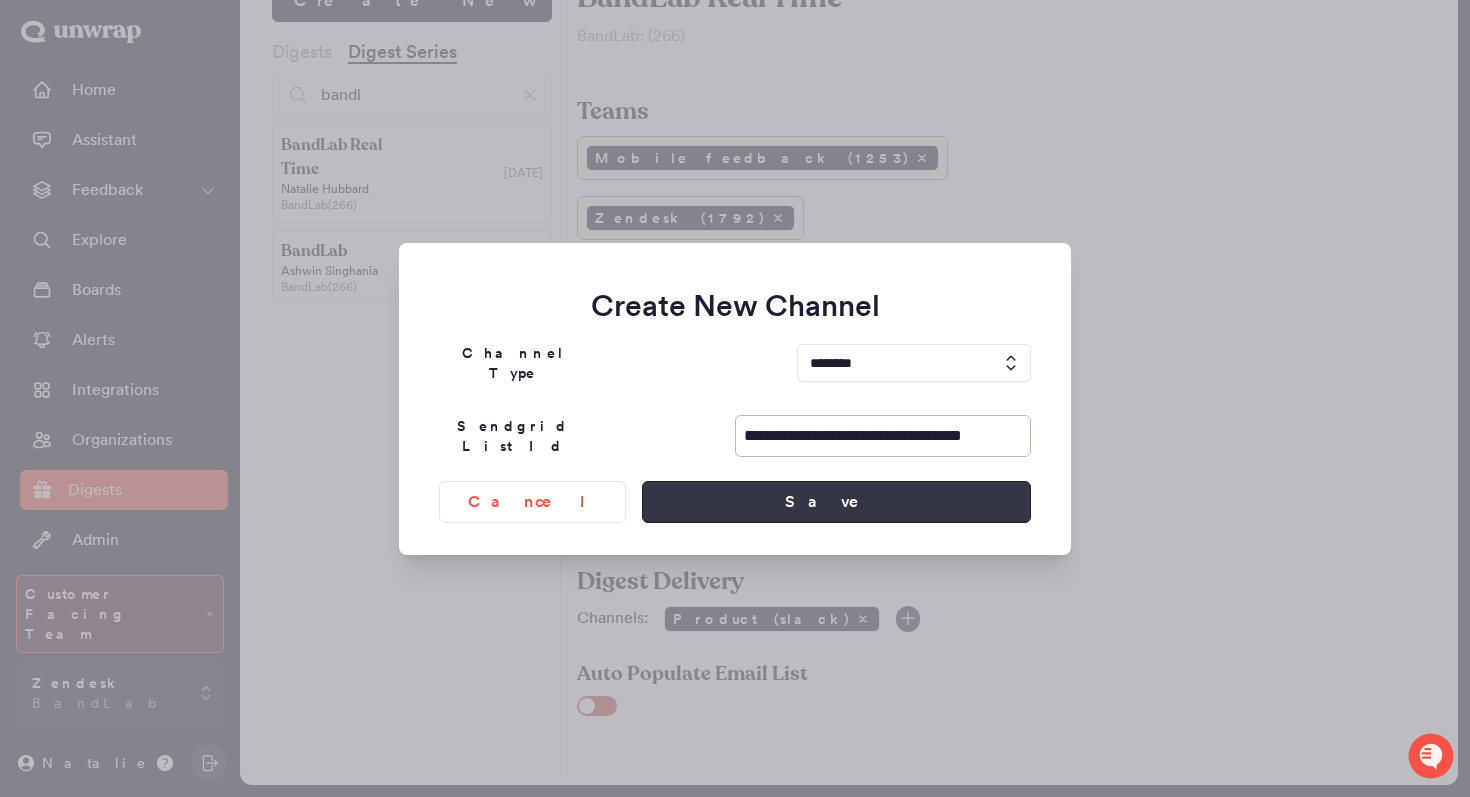 click on "Save" at bounding box center [836, 502] 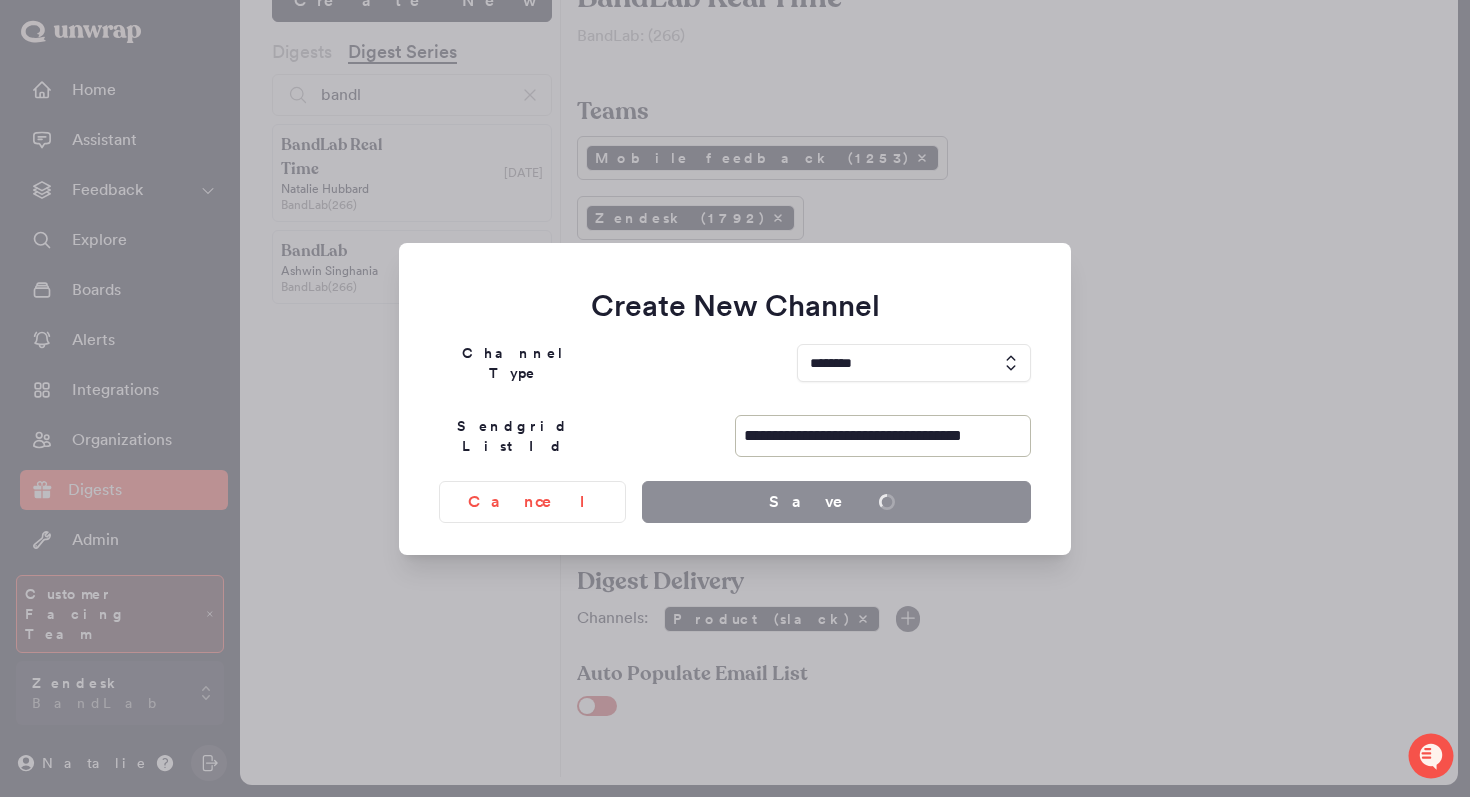 type 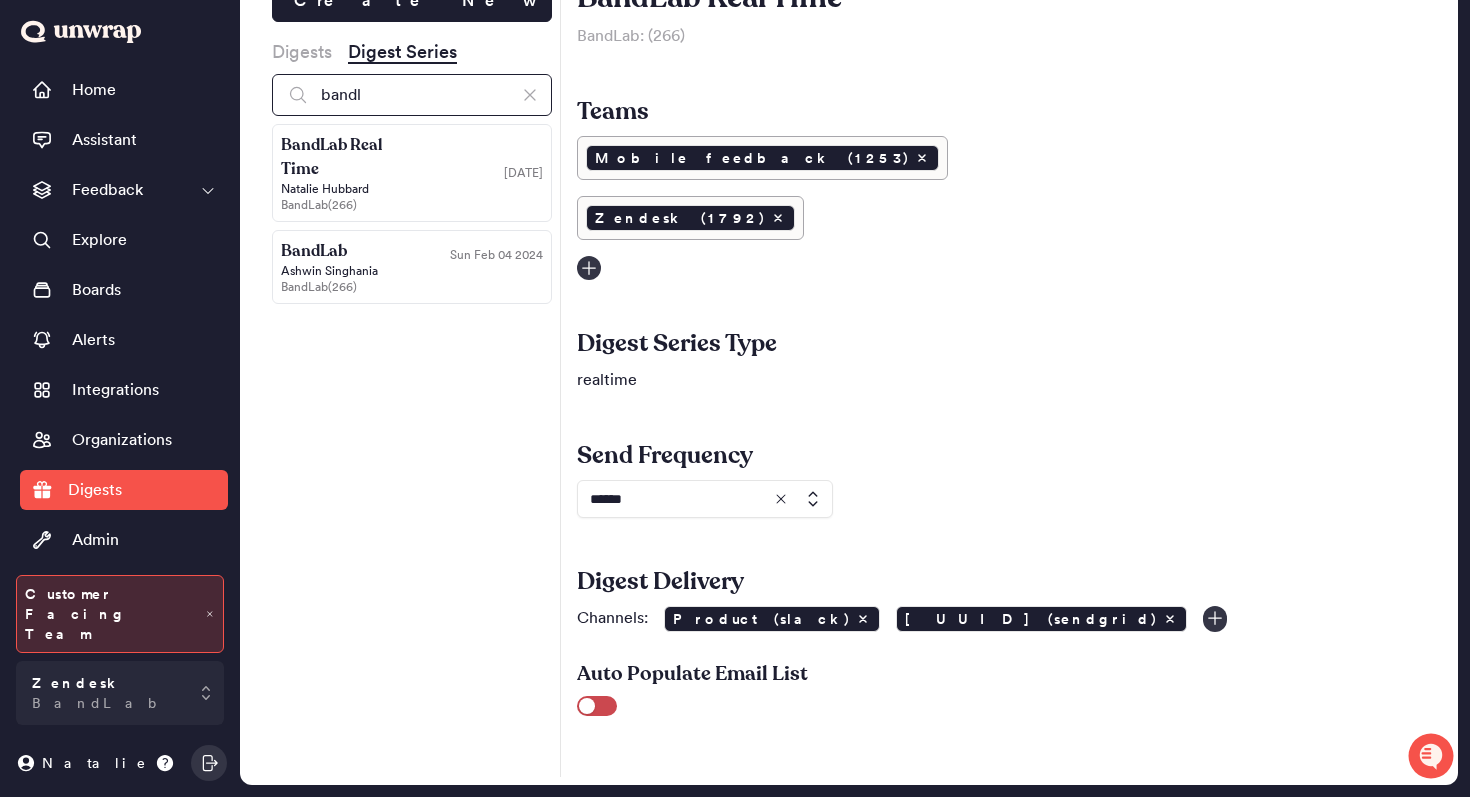 click on "bandl" at bounding box center [412, 95] 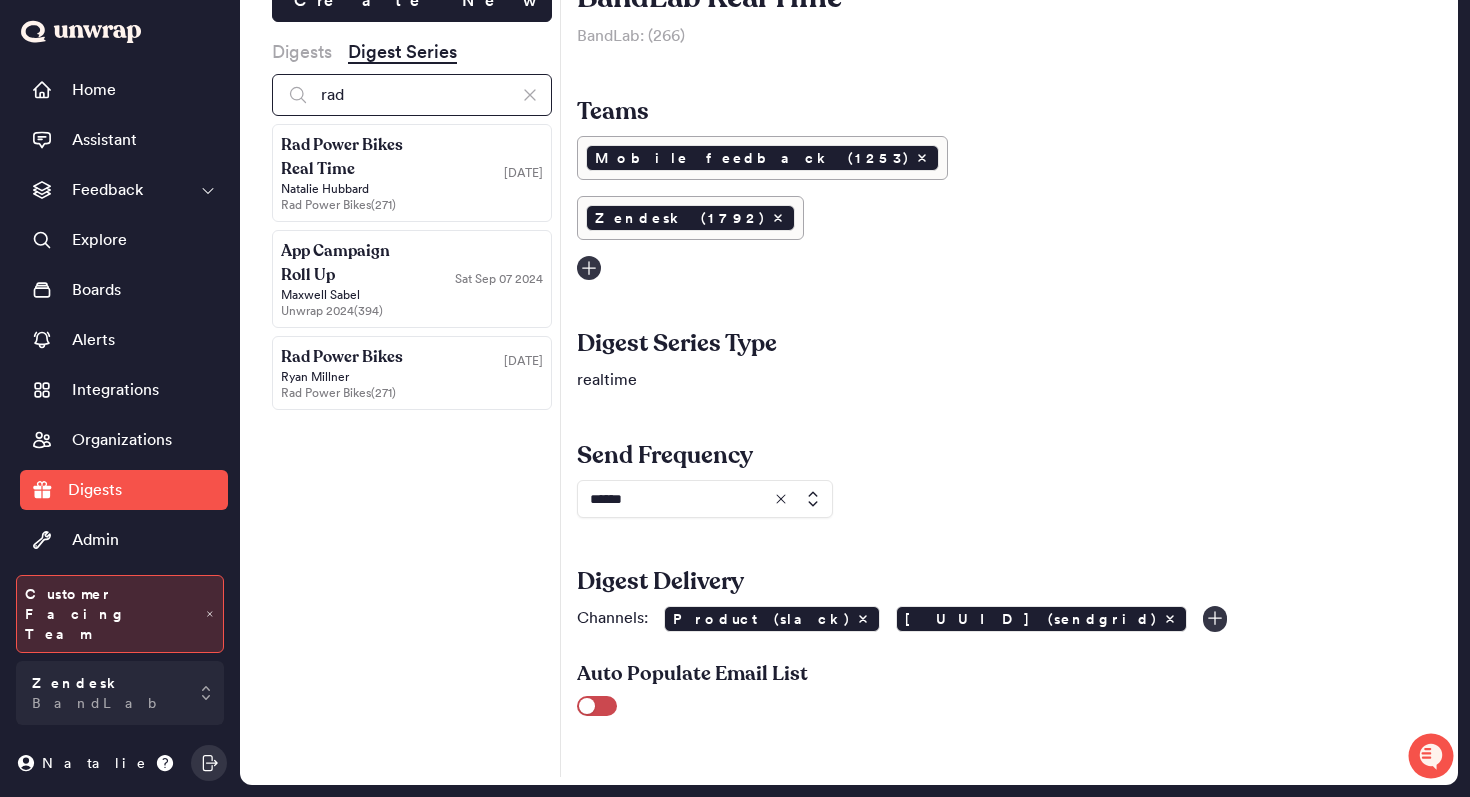 type on "rad" 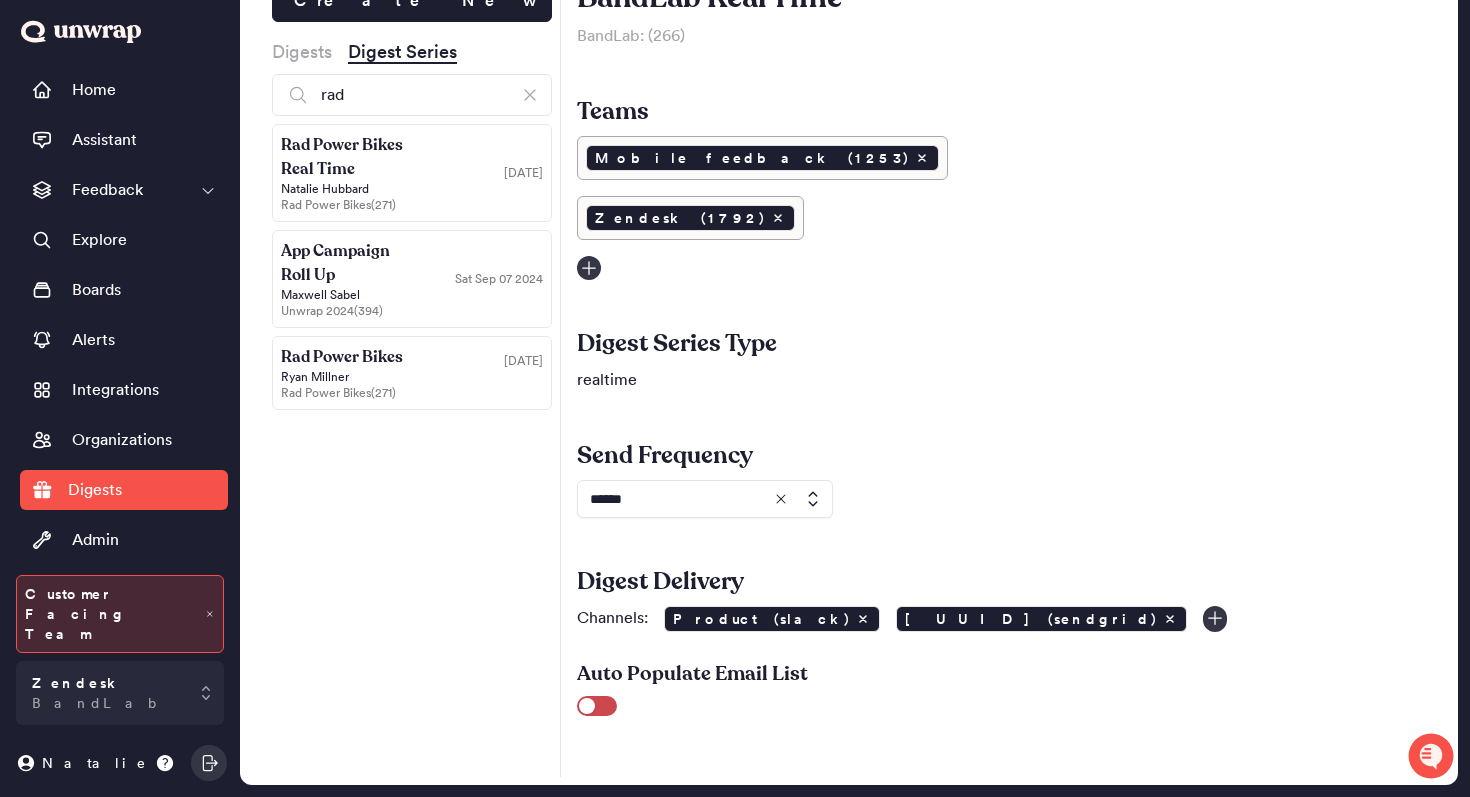 click on "Rad Power Bikes Real Time" at bounding box center (346, 157) 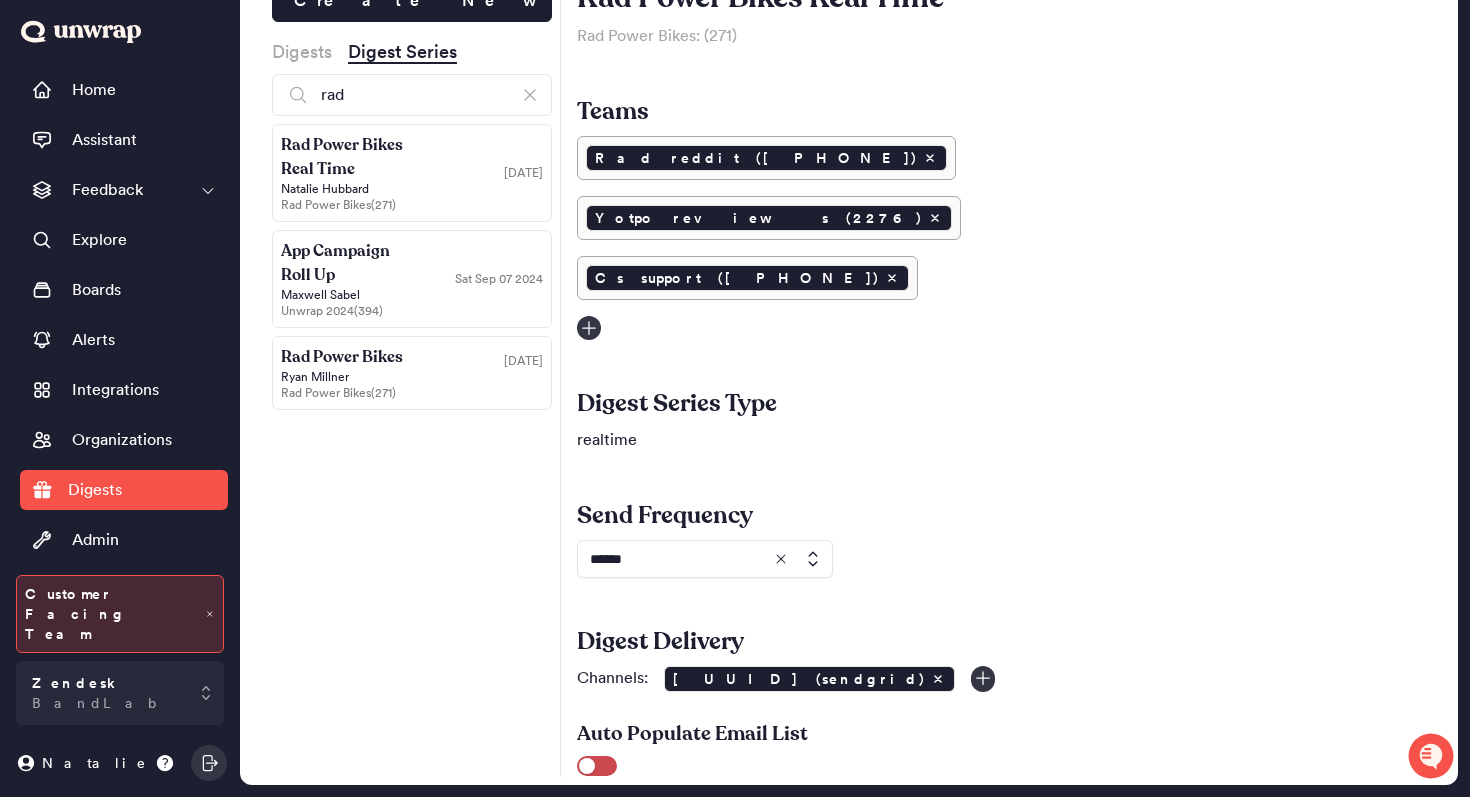 click on "Rad Power Bikes Real Time" at bounding box center [346, 157] 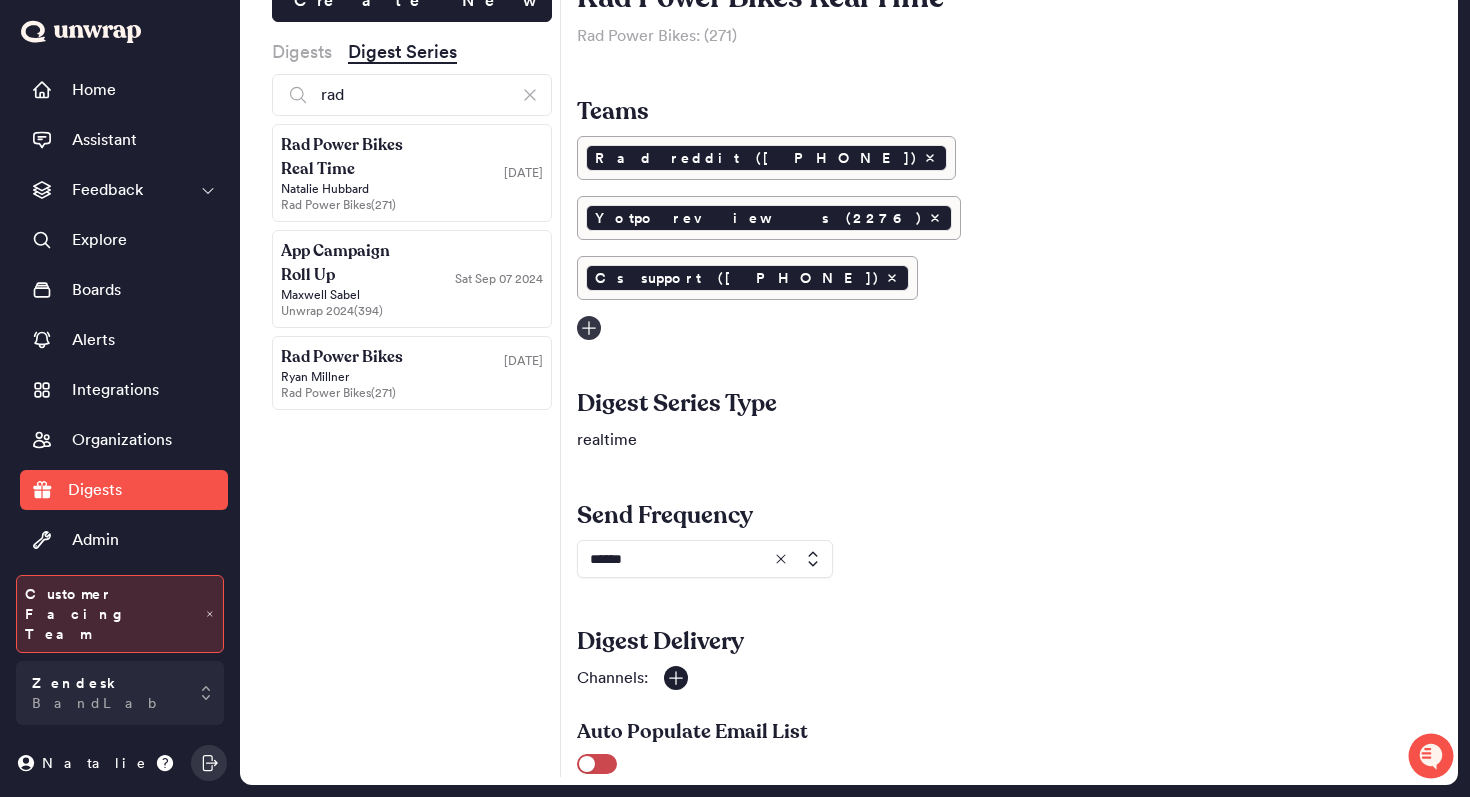 click 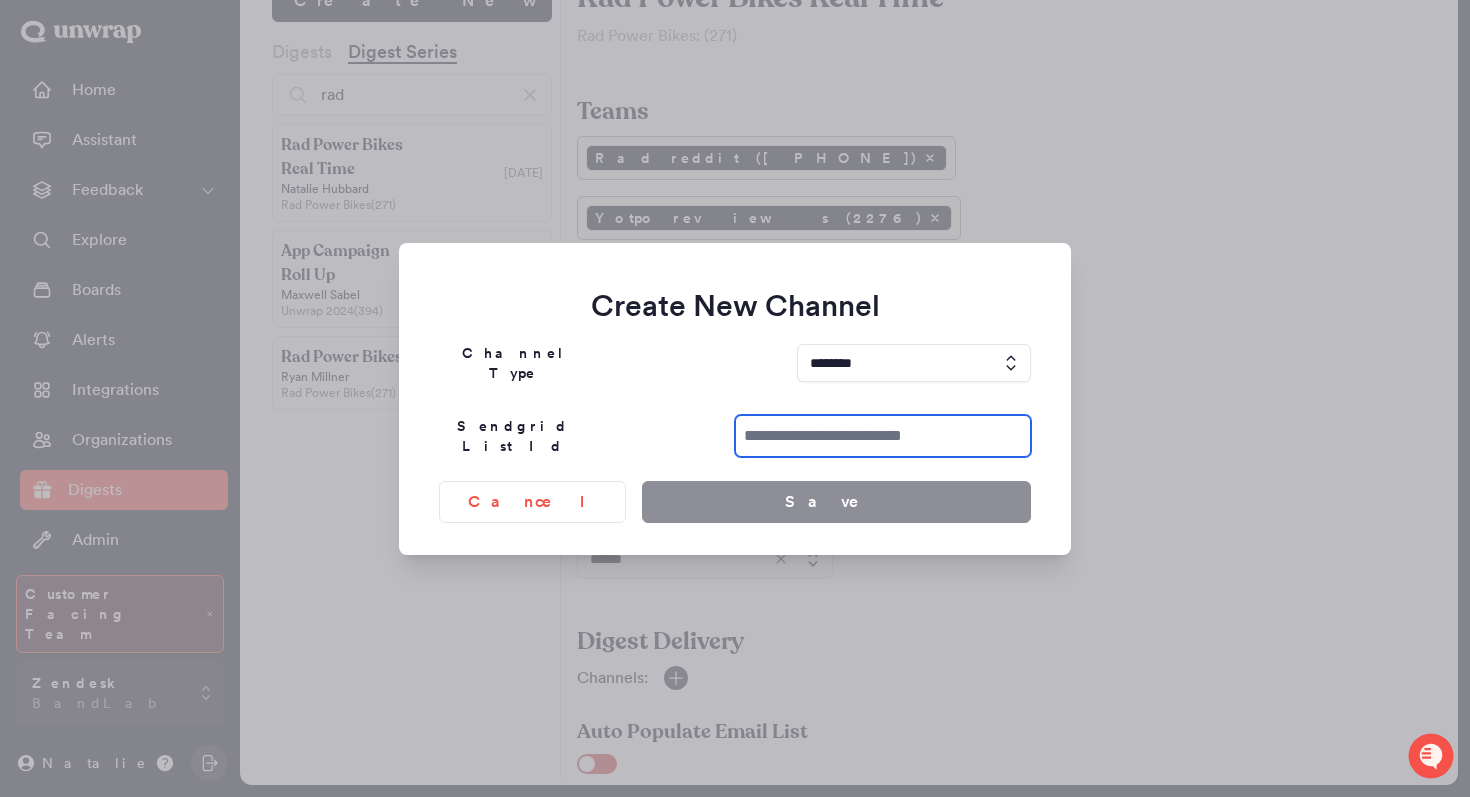 click at bounding box center (883, 436) 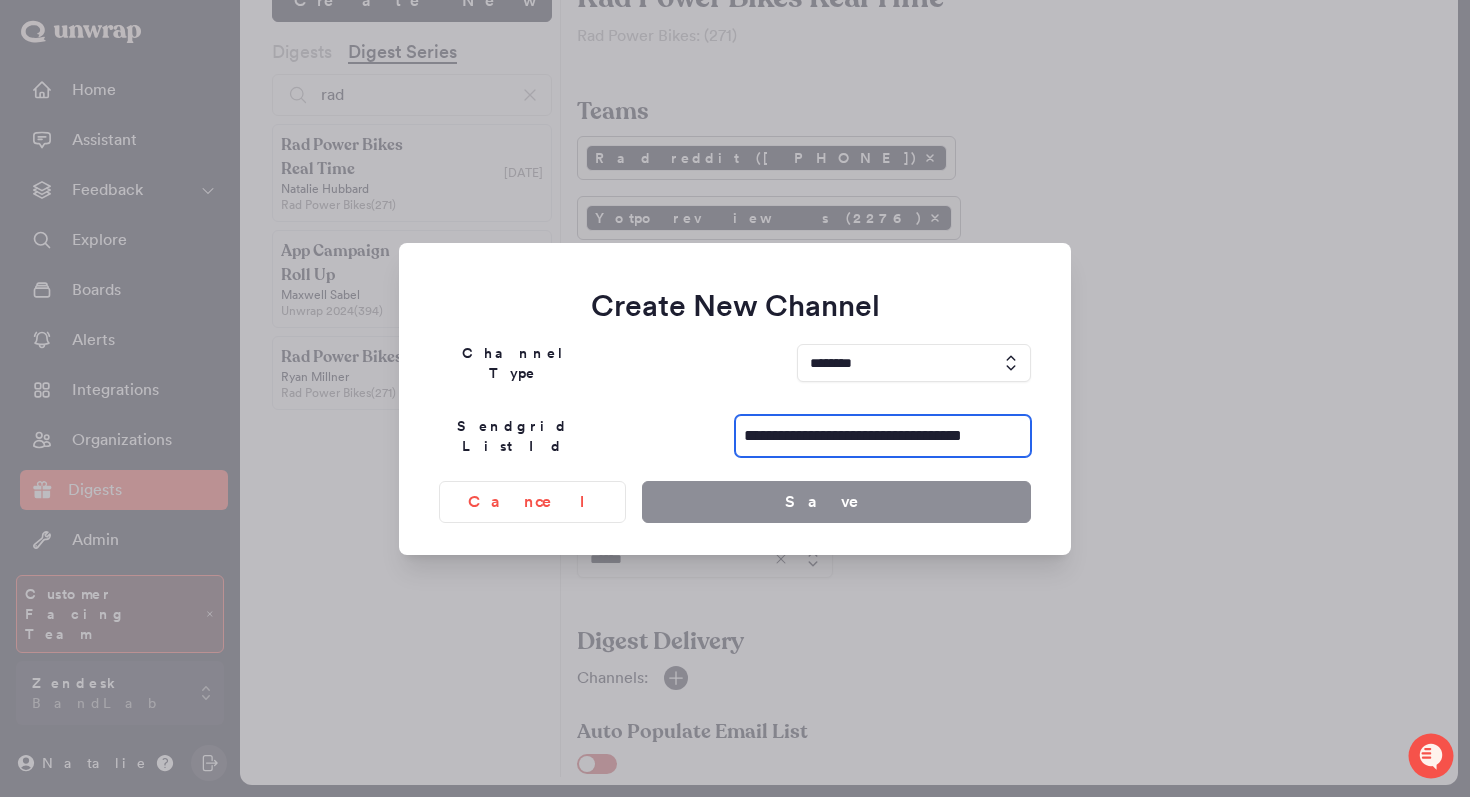 scroll, scrollTop: 0, scrollLeft: 27, axis: horizontal 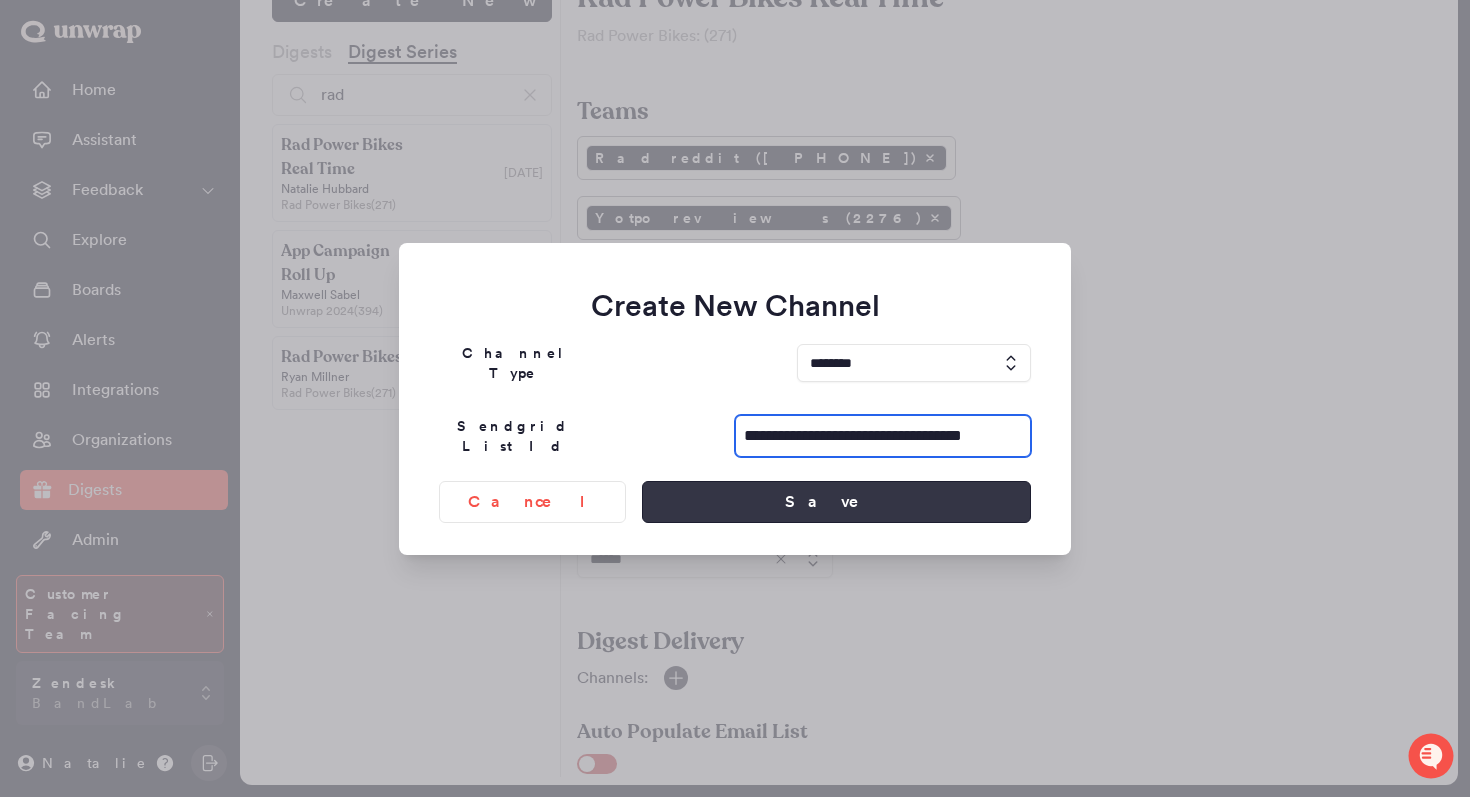 type on "**********" 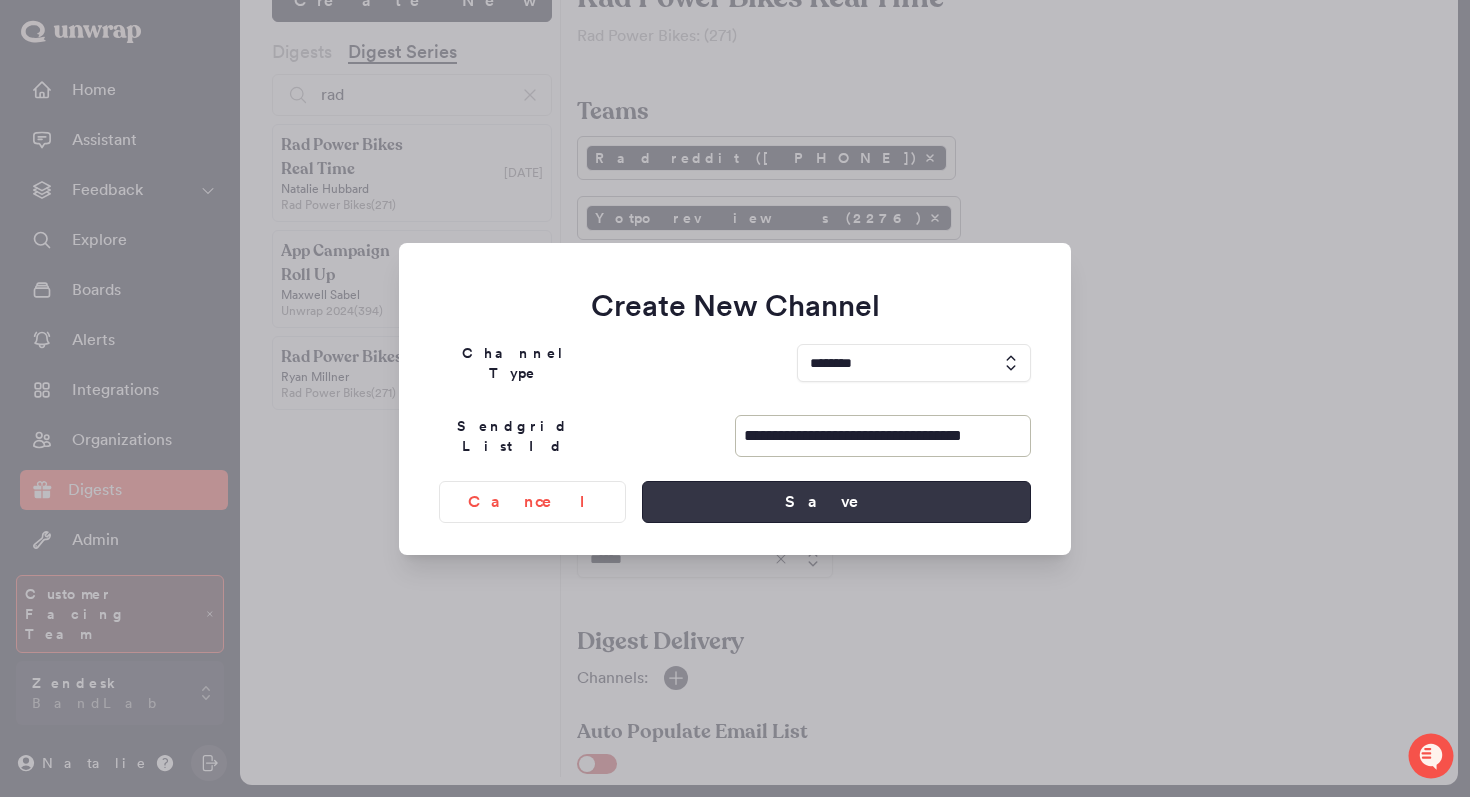 click on "Save" at bounding box center (836, 502) 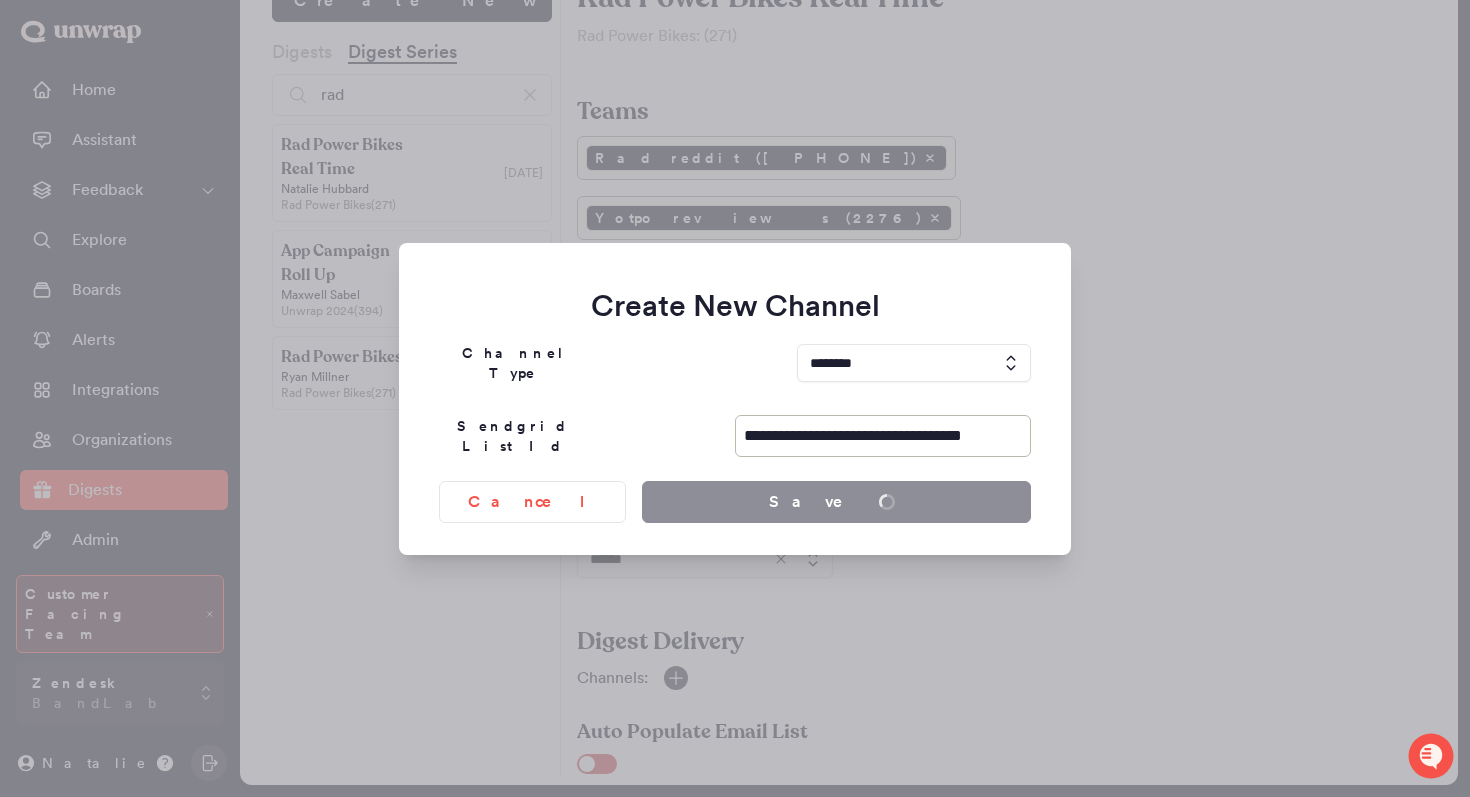scroll, scrollTop: 0, scrollLeft: 0, axis: both 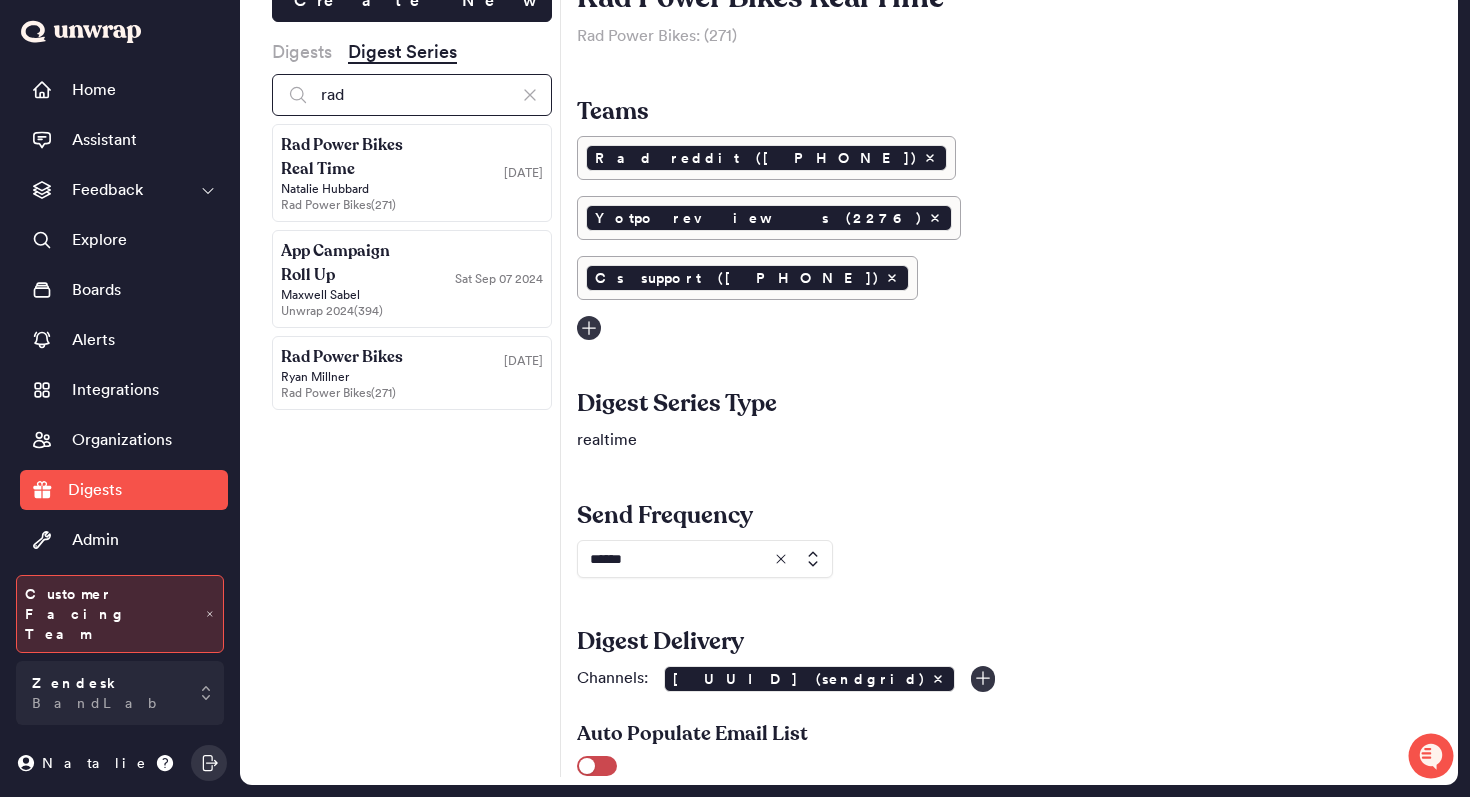 click on "rad" at bounding box center [412, 95] 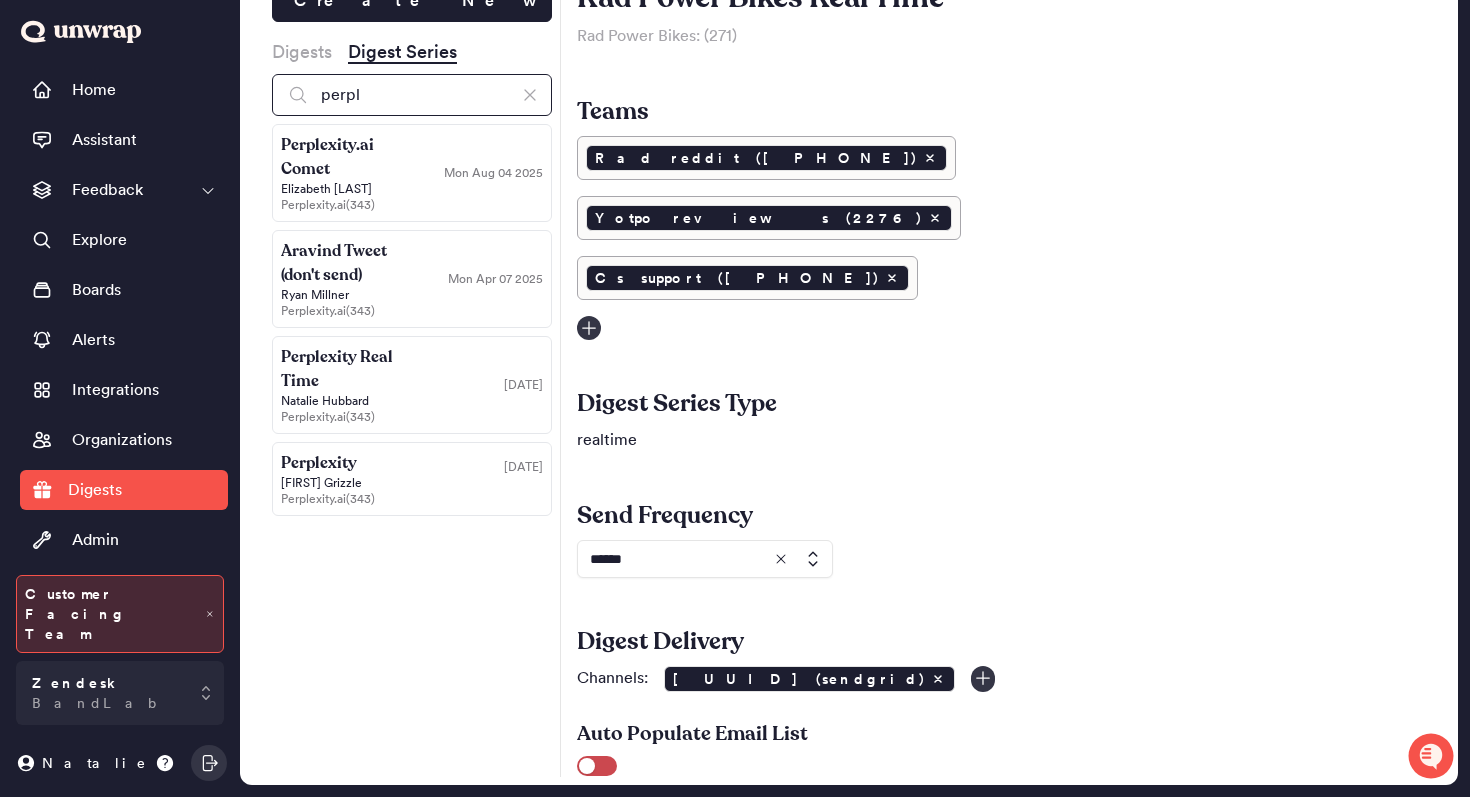 type on "perpl" 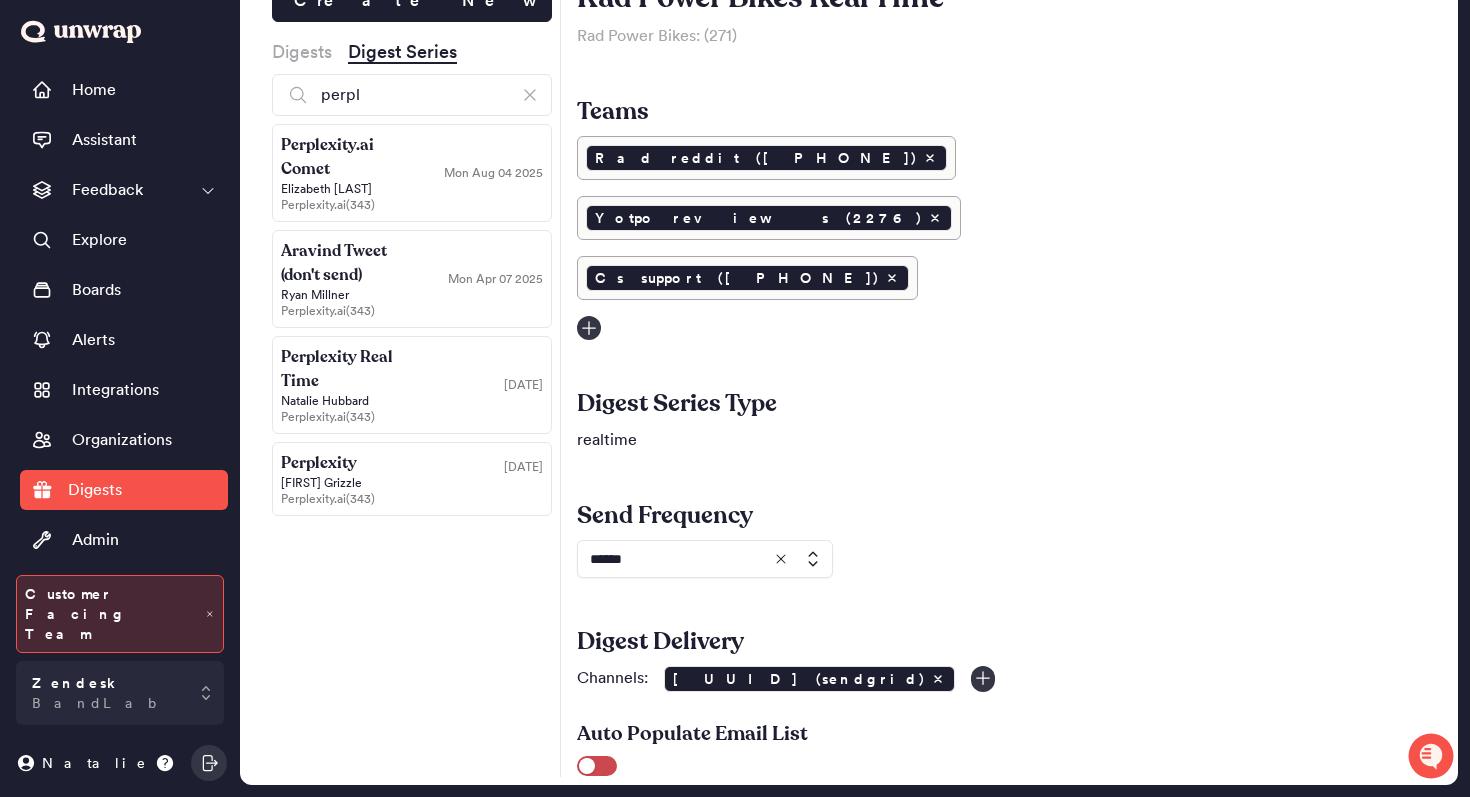 click on "Natalie   Hubbard" at bounding box center (412, 401) 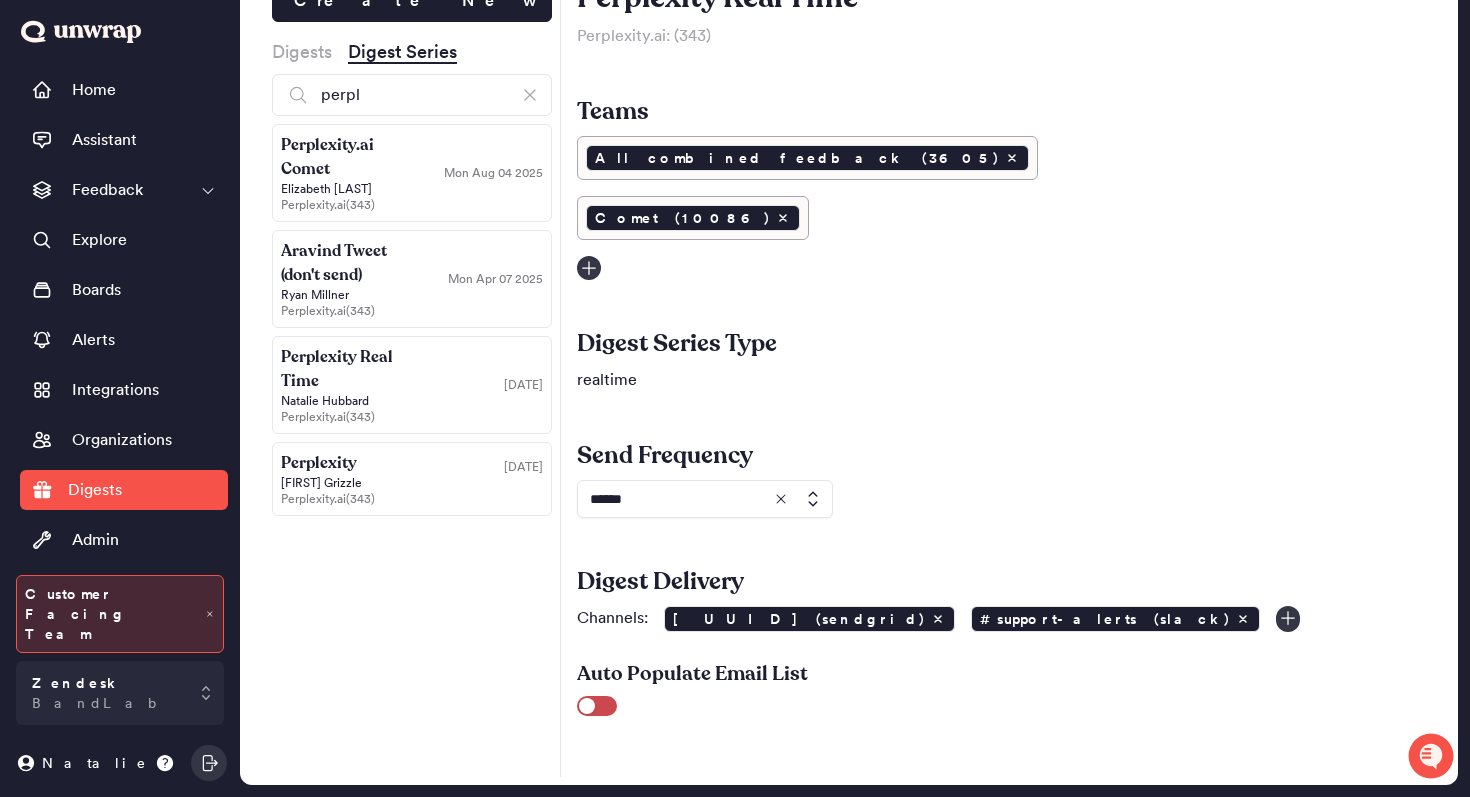 click at bounding box center [938, 619] 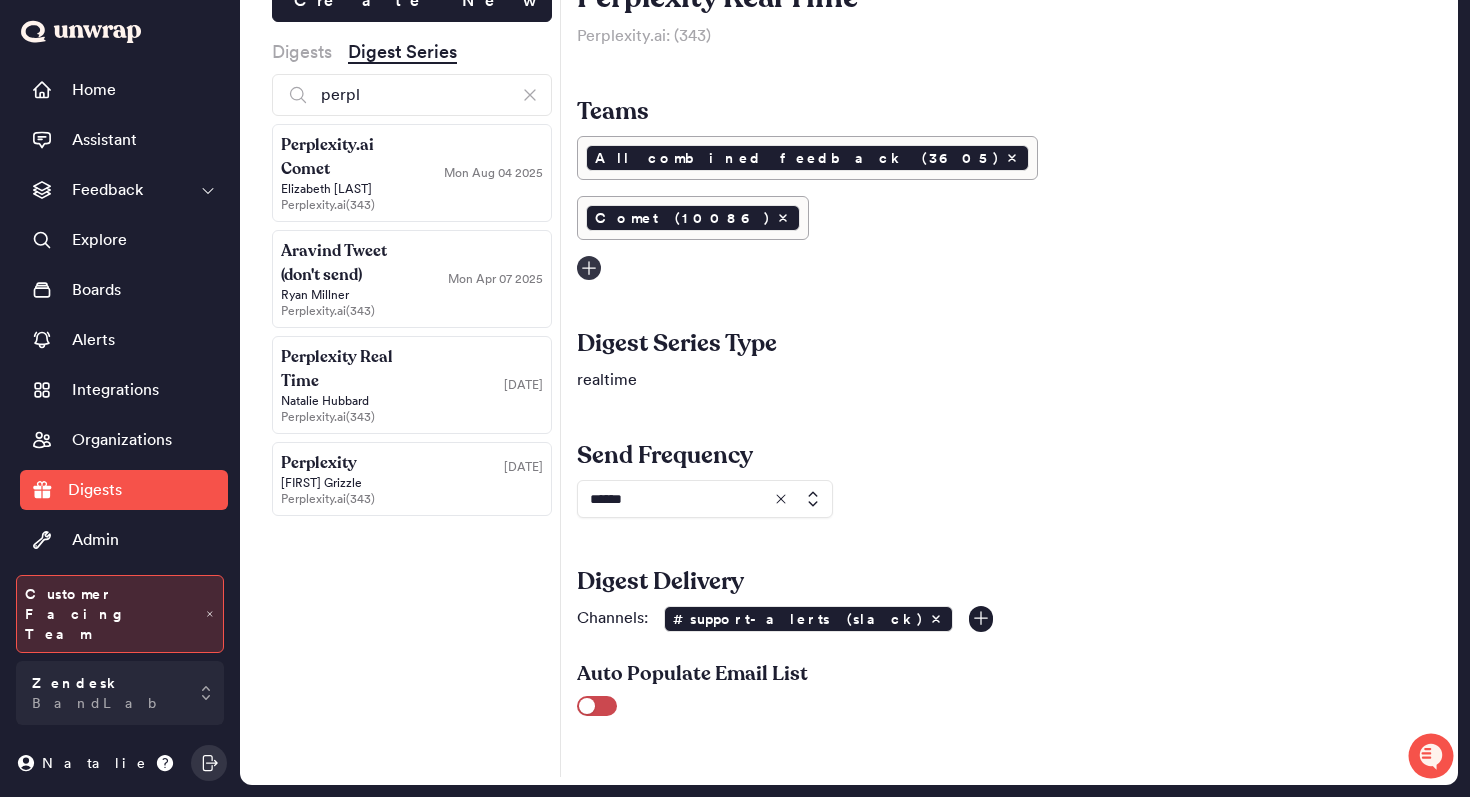 click 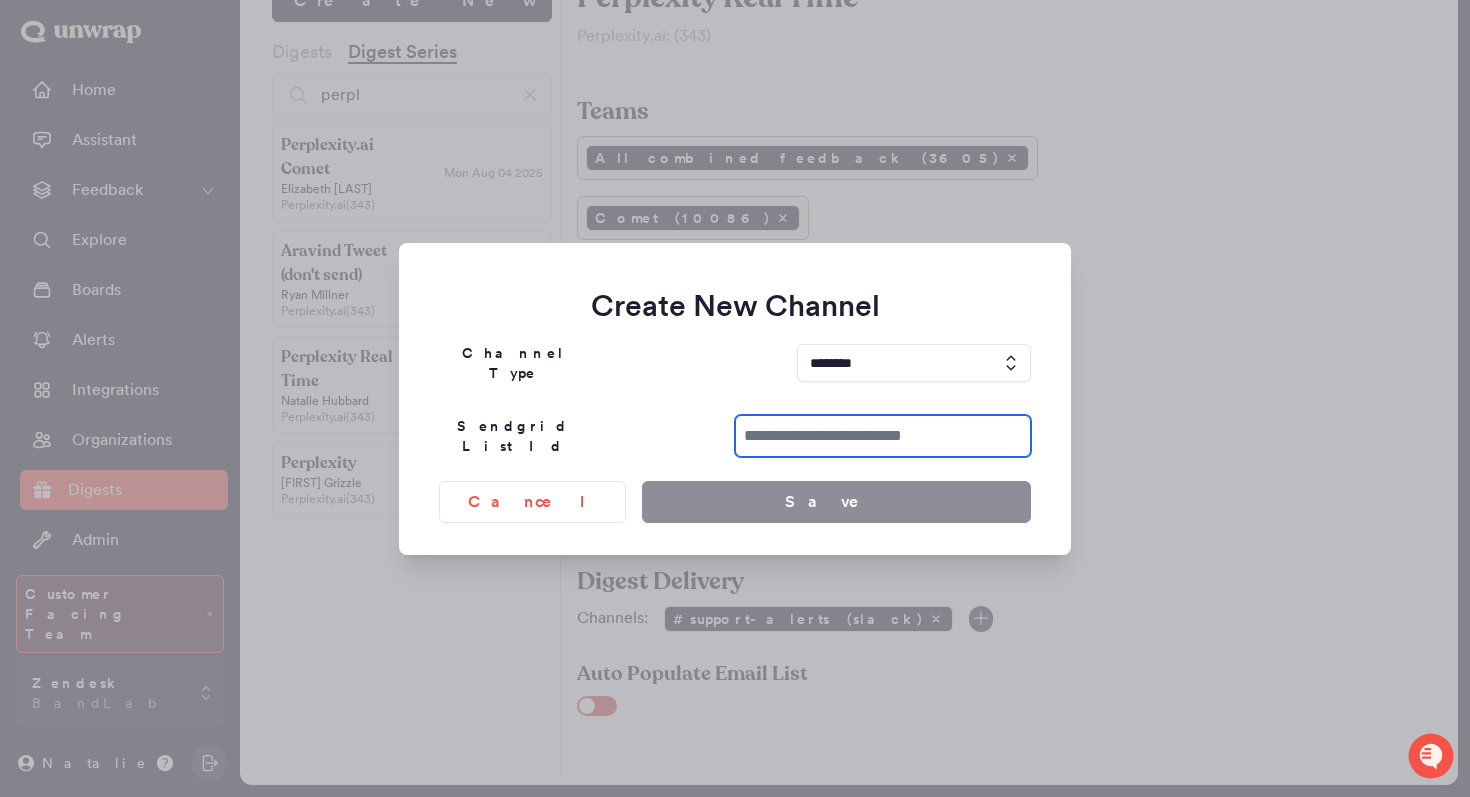 click at bounding box center [883, 436] 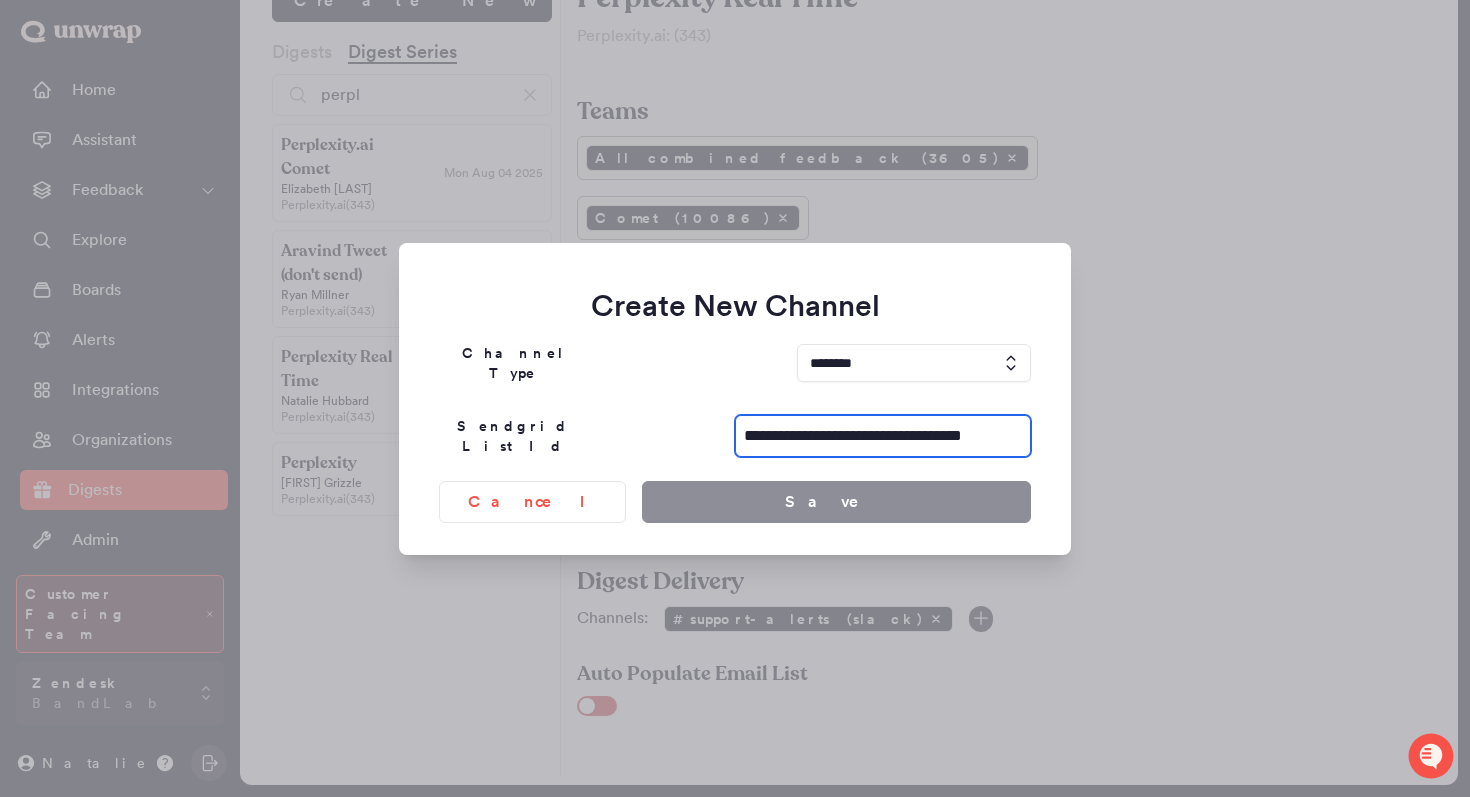 scroll, scrollTop: 0, scrollLeft: 24, axis: horizontal 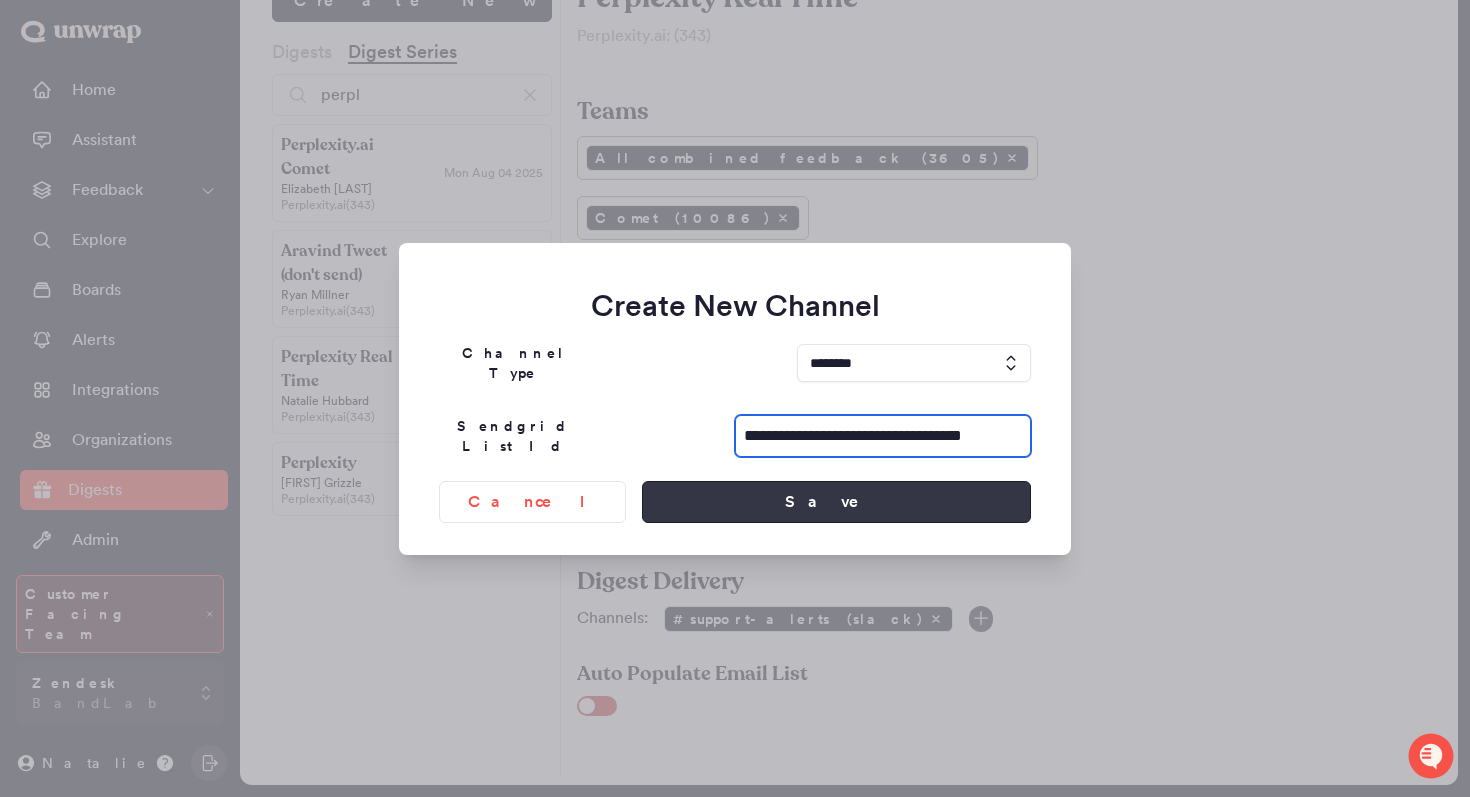 type on "**********" 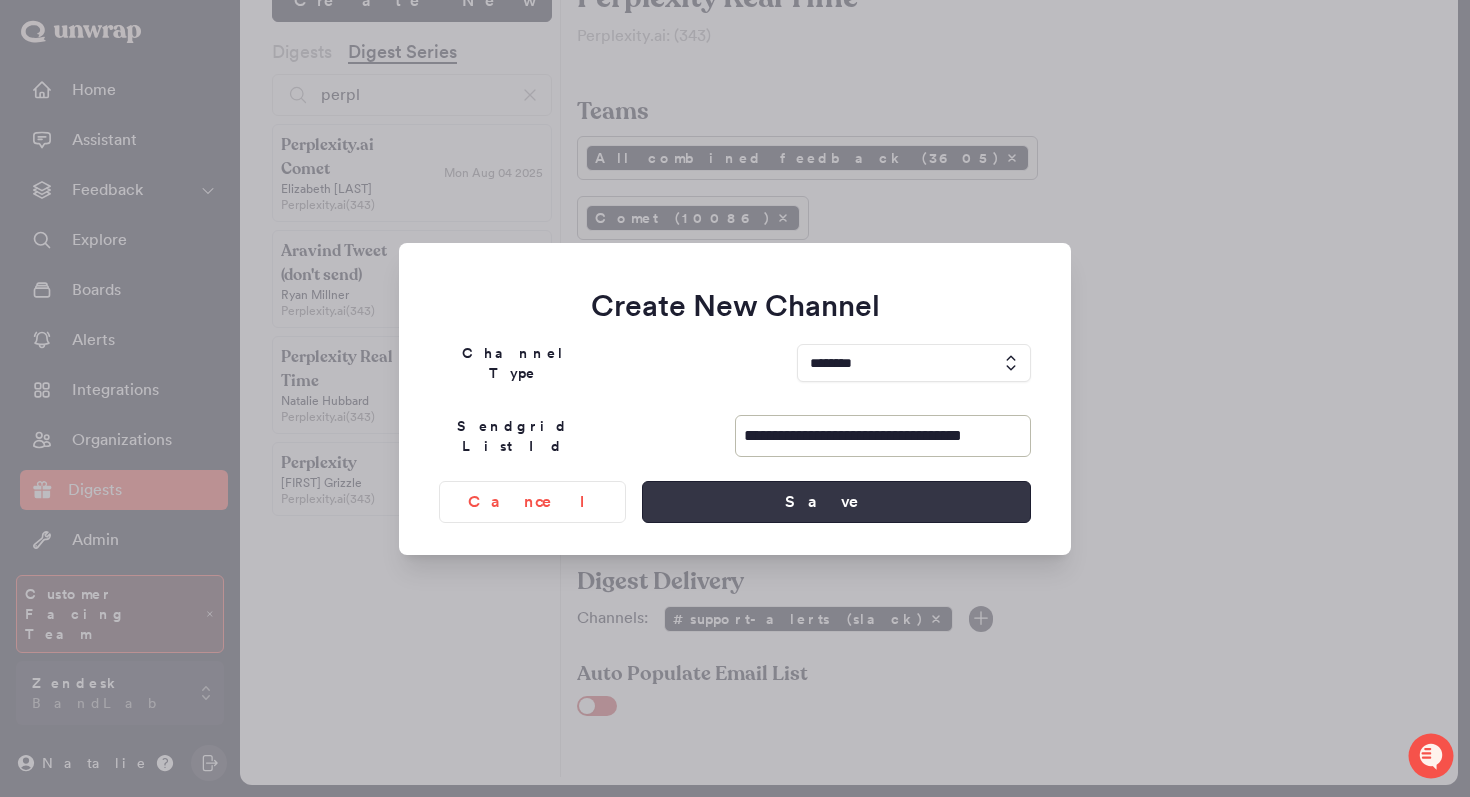 click on "Save" at bounding box center [836, 502] 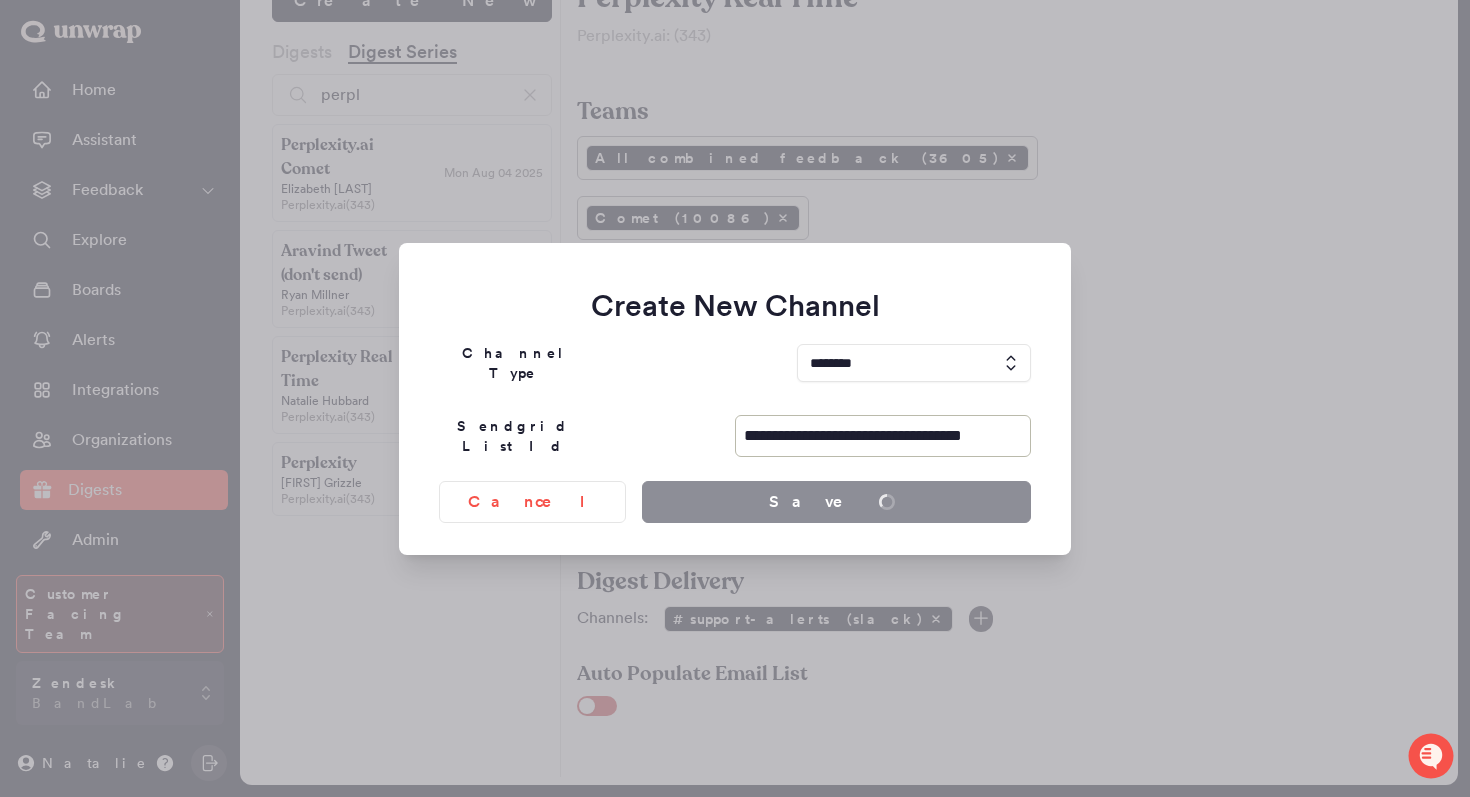 type 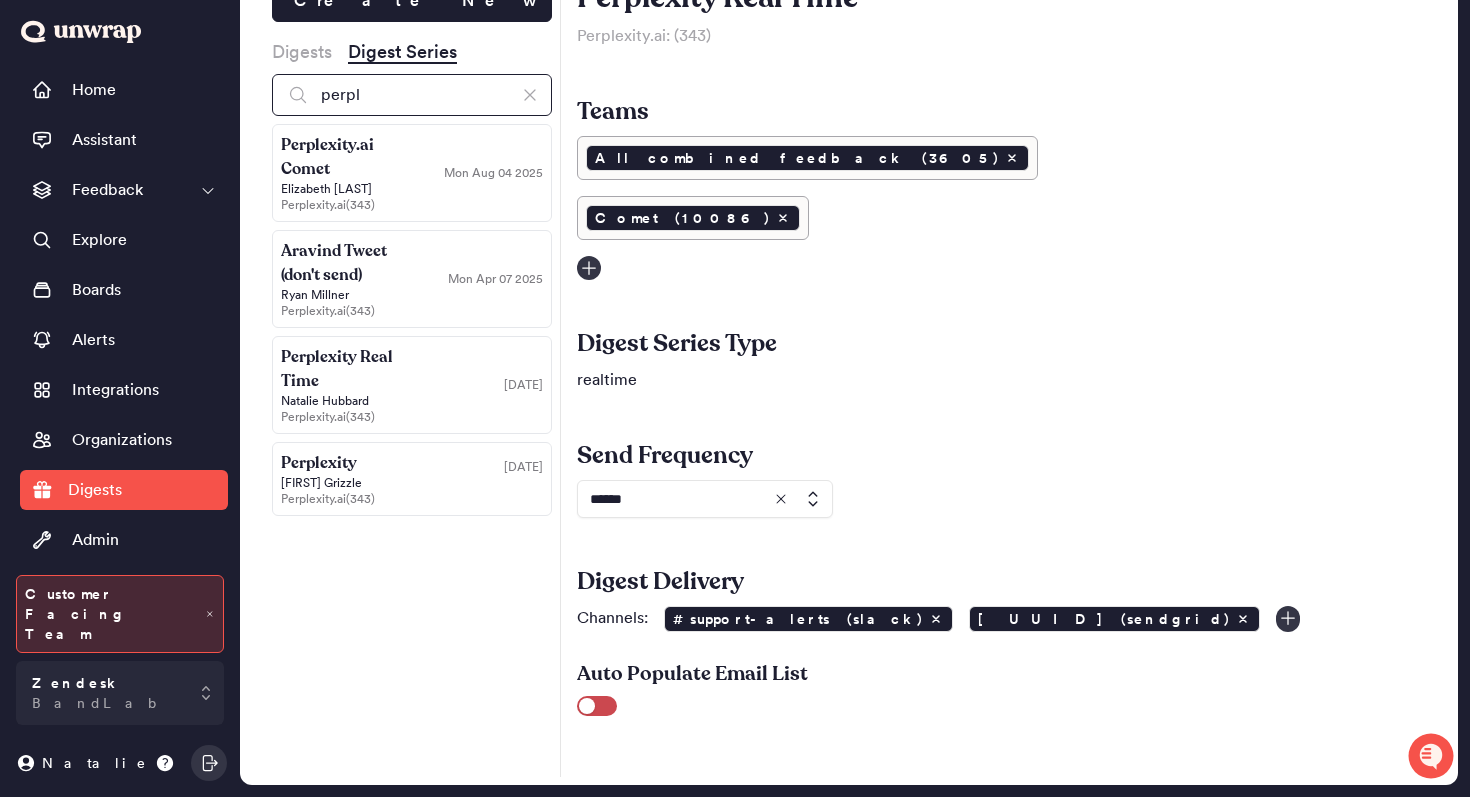 click on "perpl" at bounding box center [412, 95] 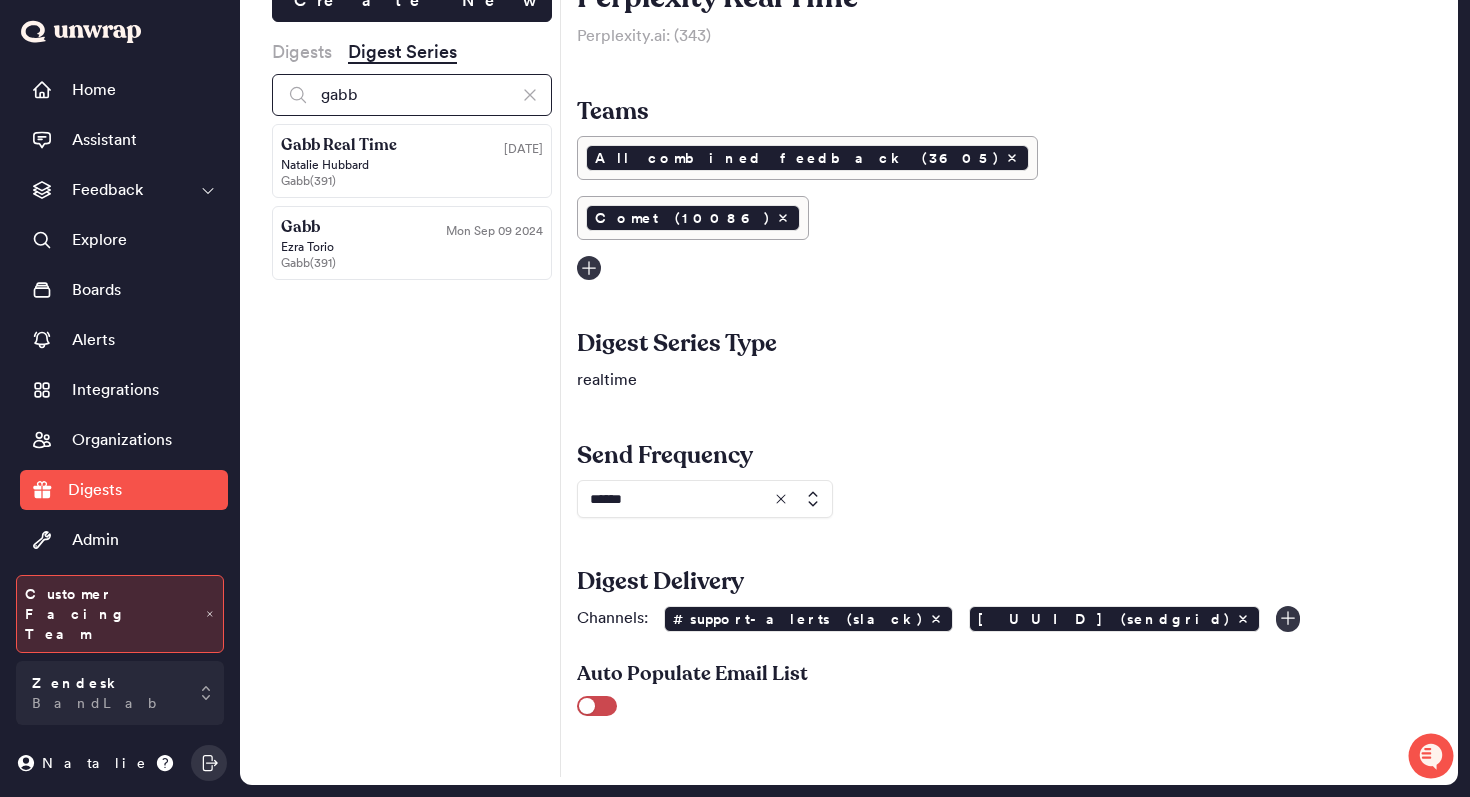 type on "gabb" 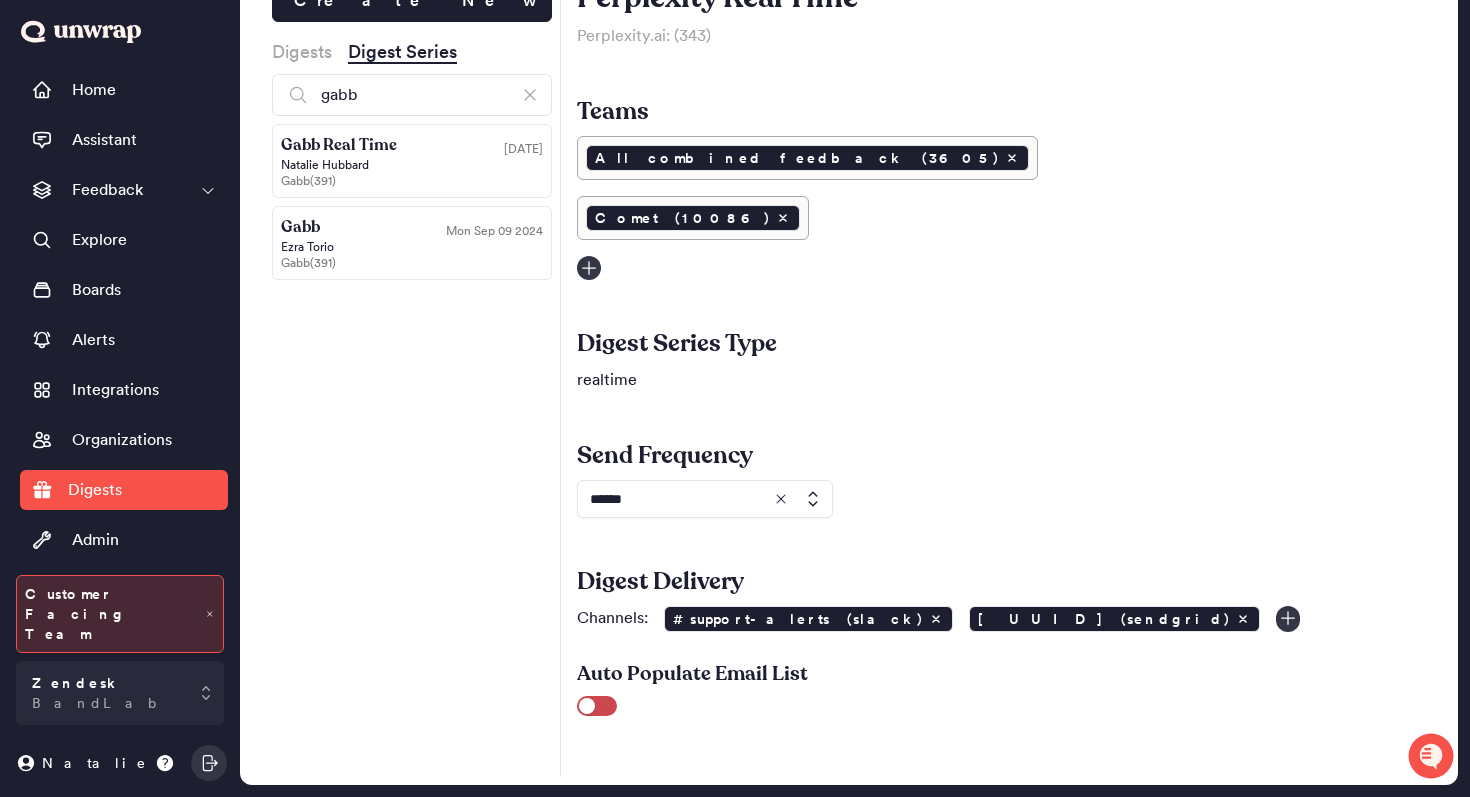click on "Gabb  ( 391 )" at bounding box center [412, 181] 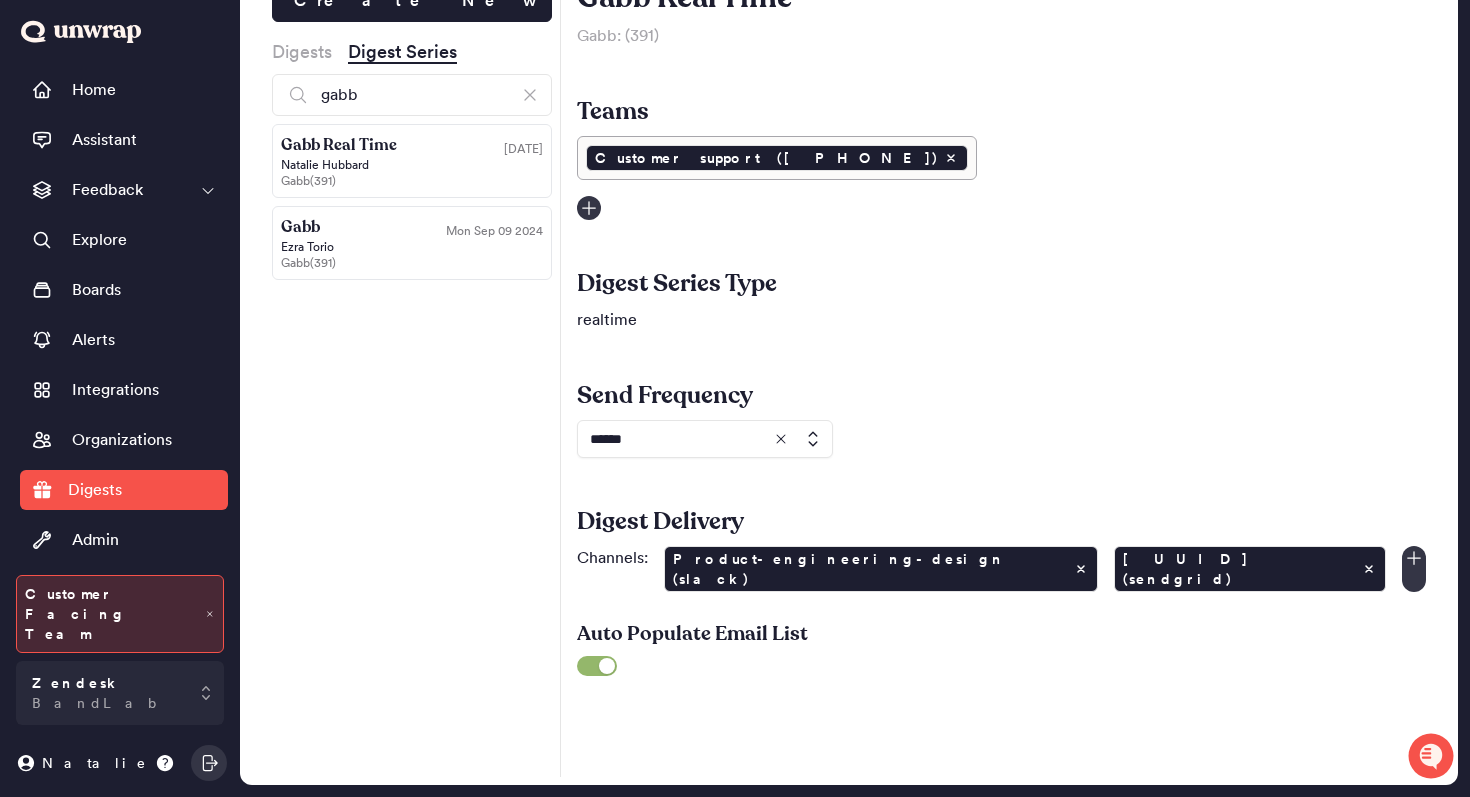 click on "Gabb  ( 391 )" at bounding box center (412, 181) 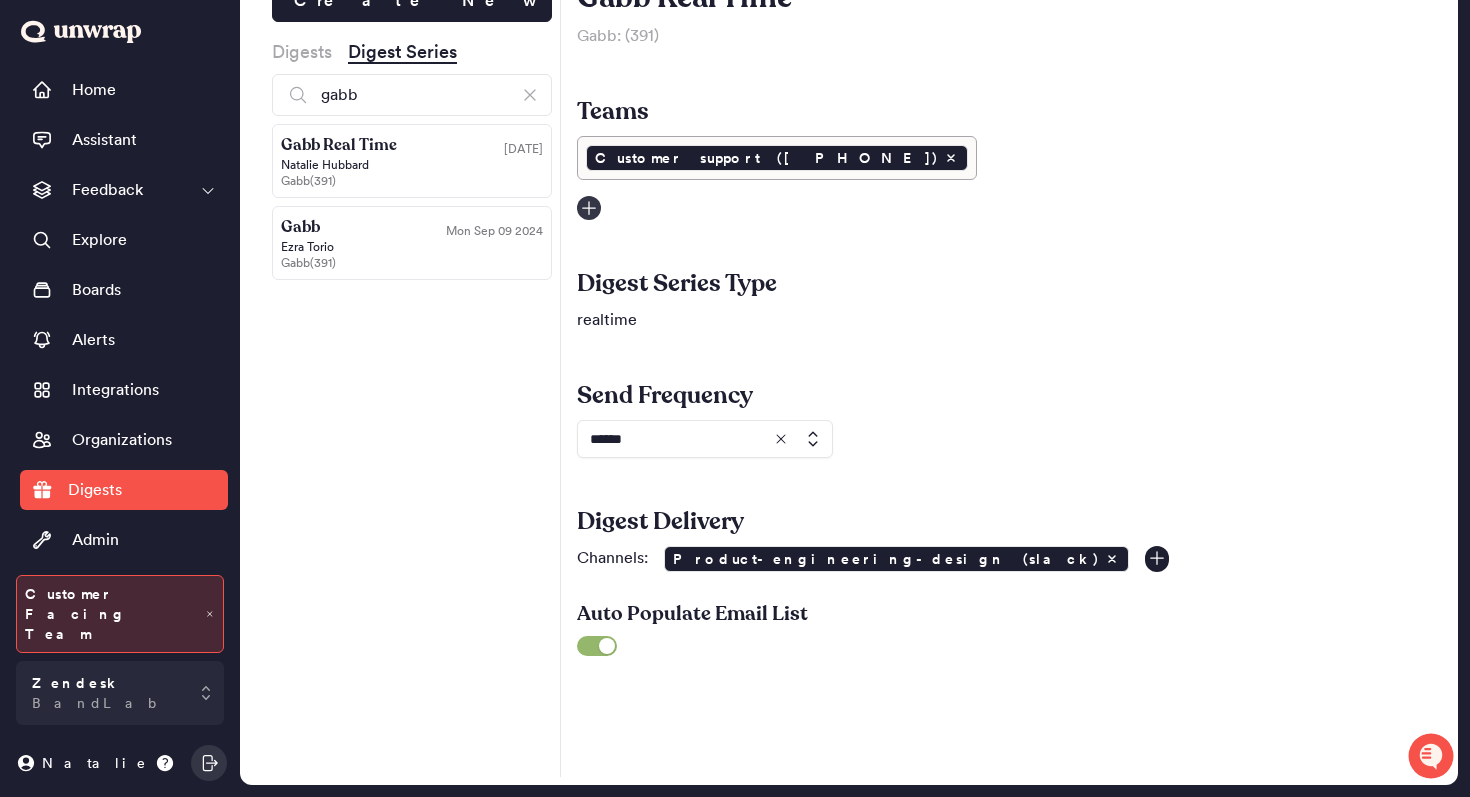 click 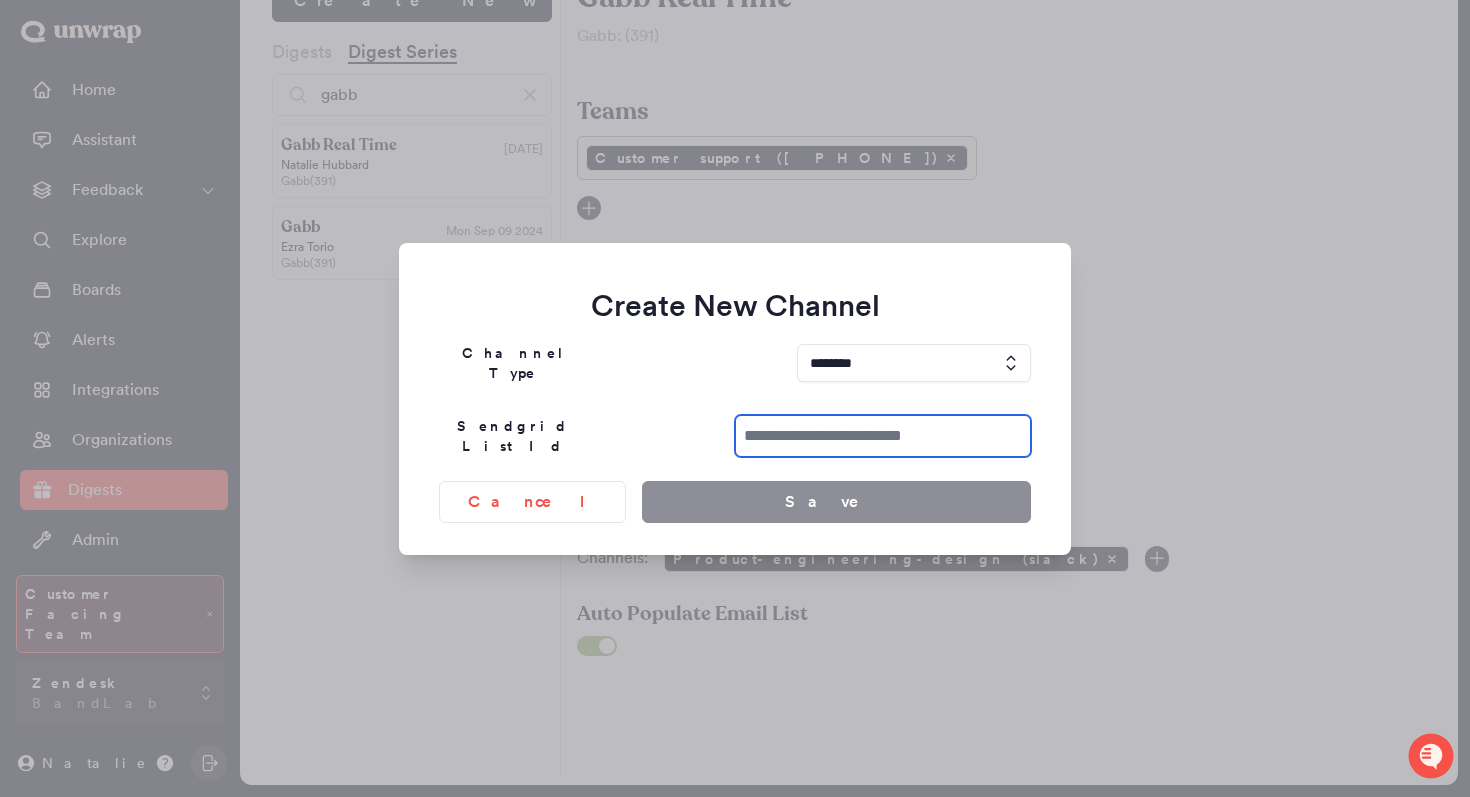 click at bounding box center (883, 436) 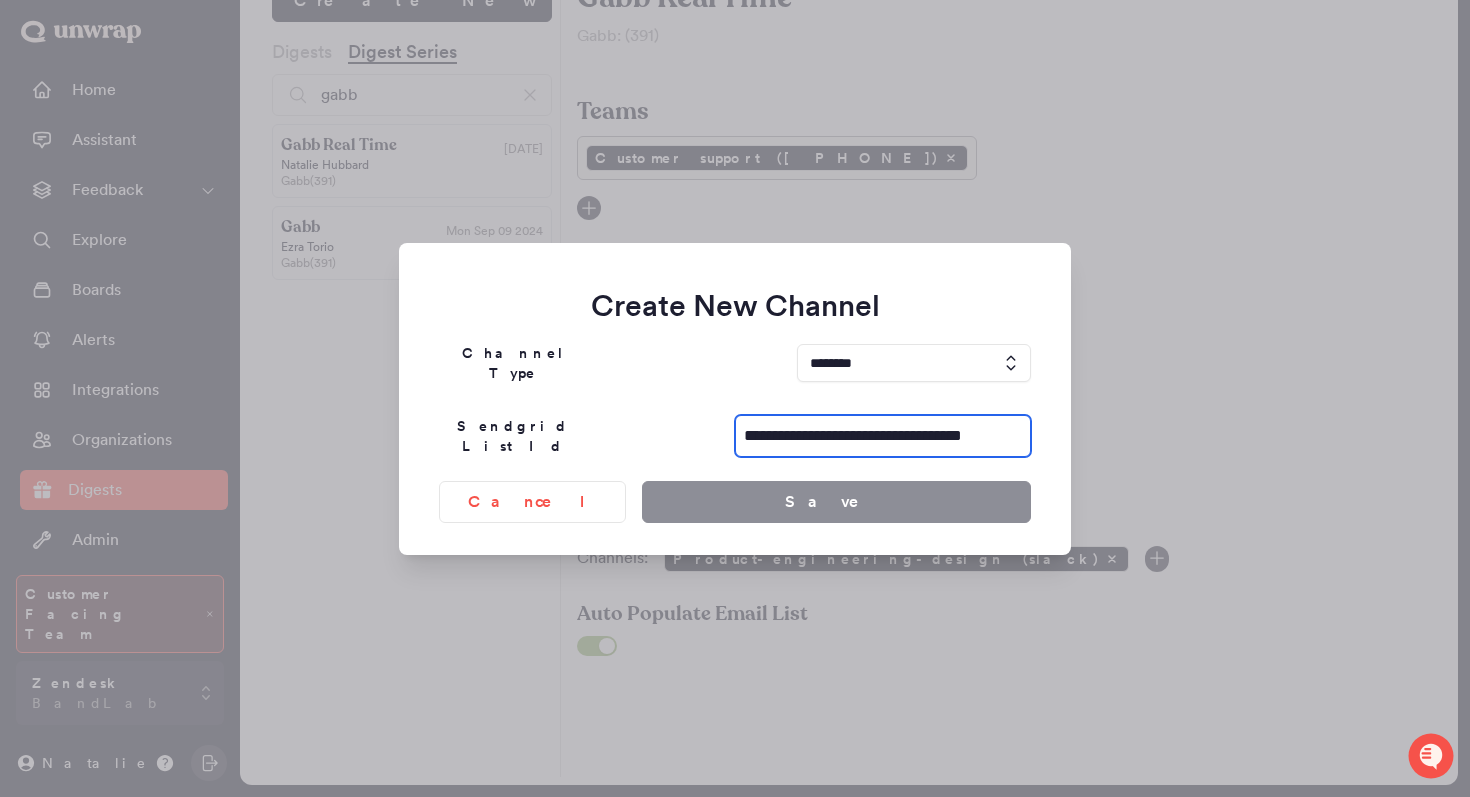 scroll, scrollTop: 0, scrollLeft: 37, axis: horizontal 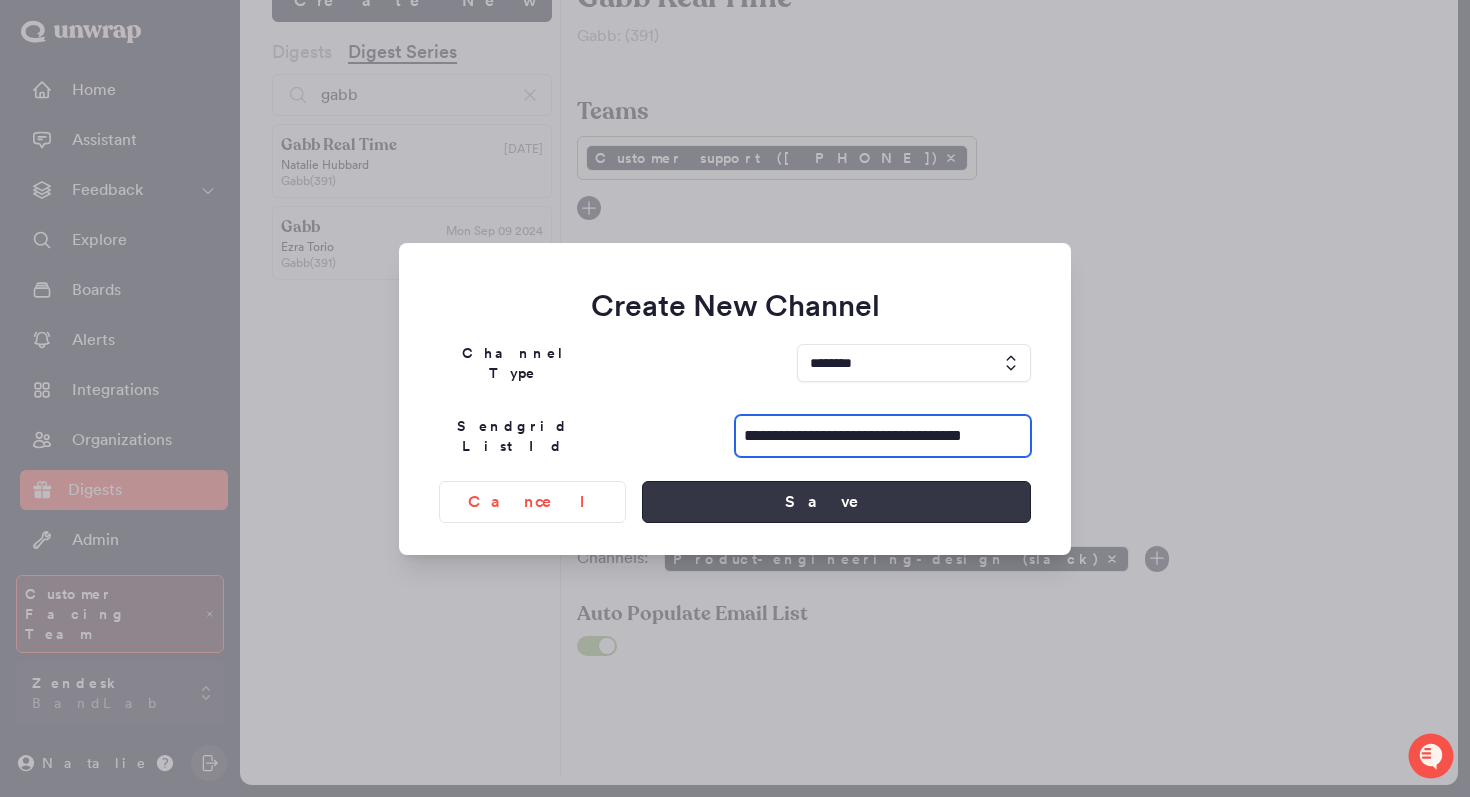 type on "**********" 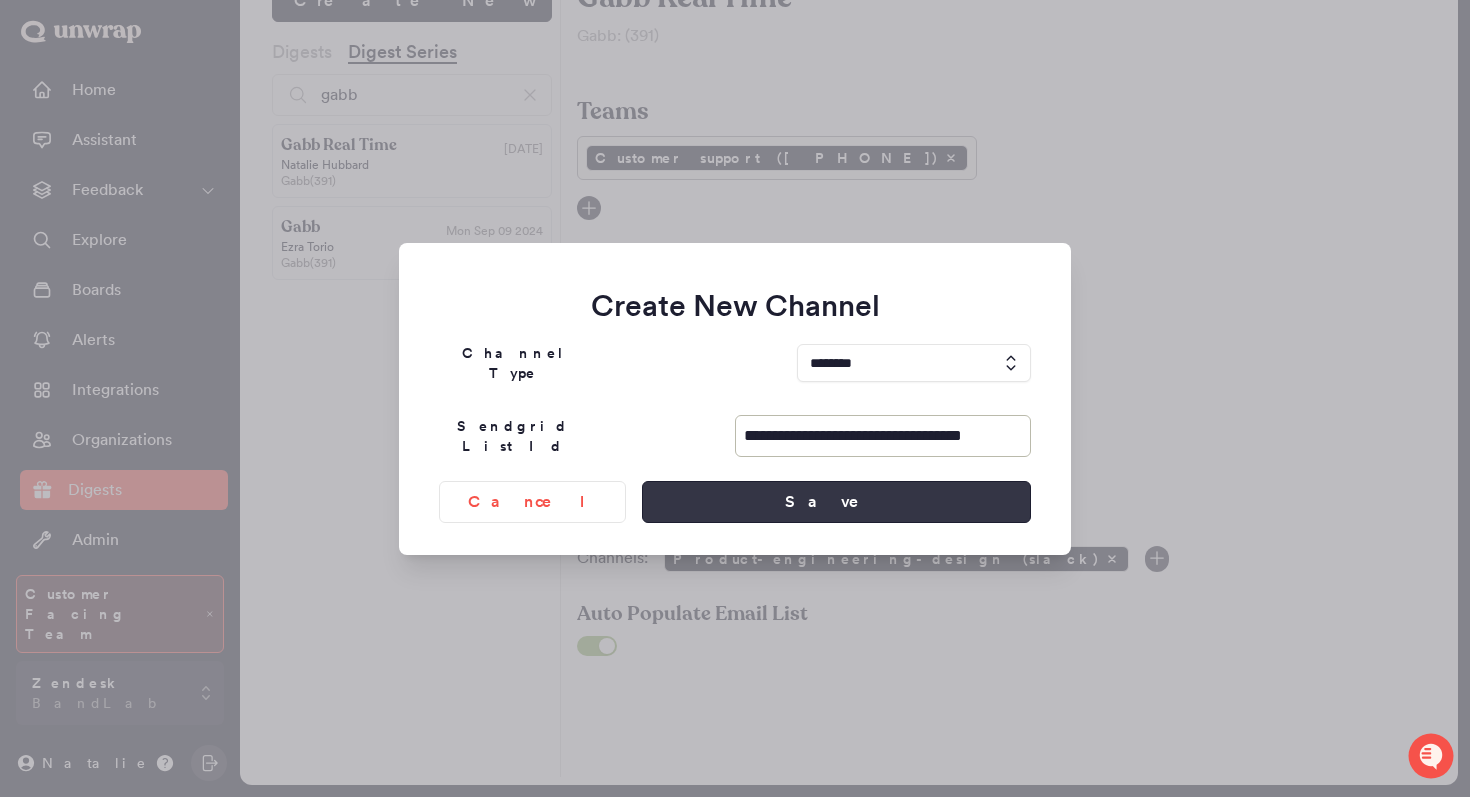 click on "Save" at bounding box center [836, 502] 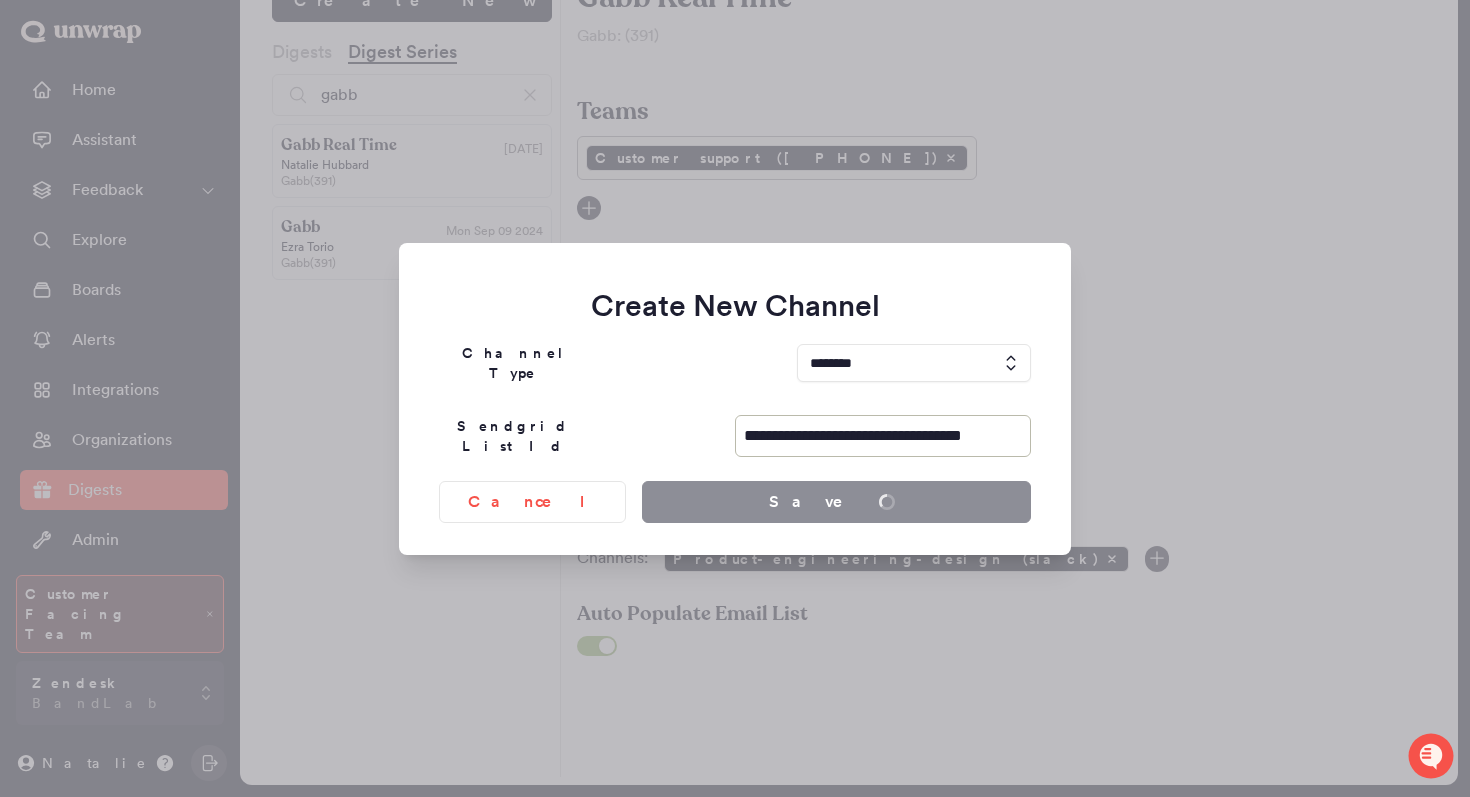 scroll, scrollTop: 0, scrollLeft: 0, axis: both 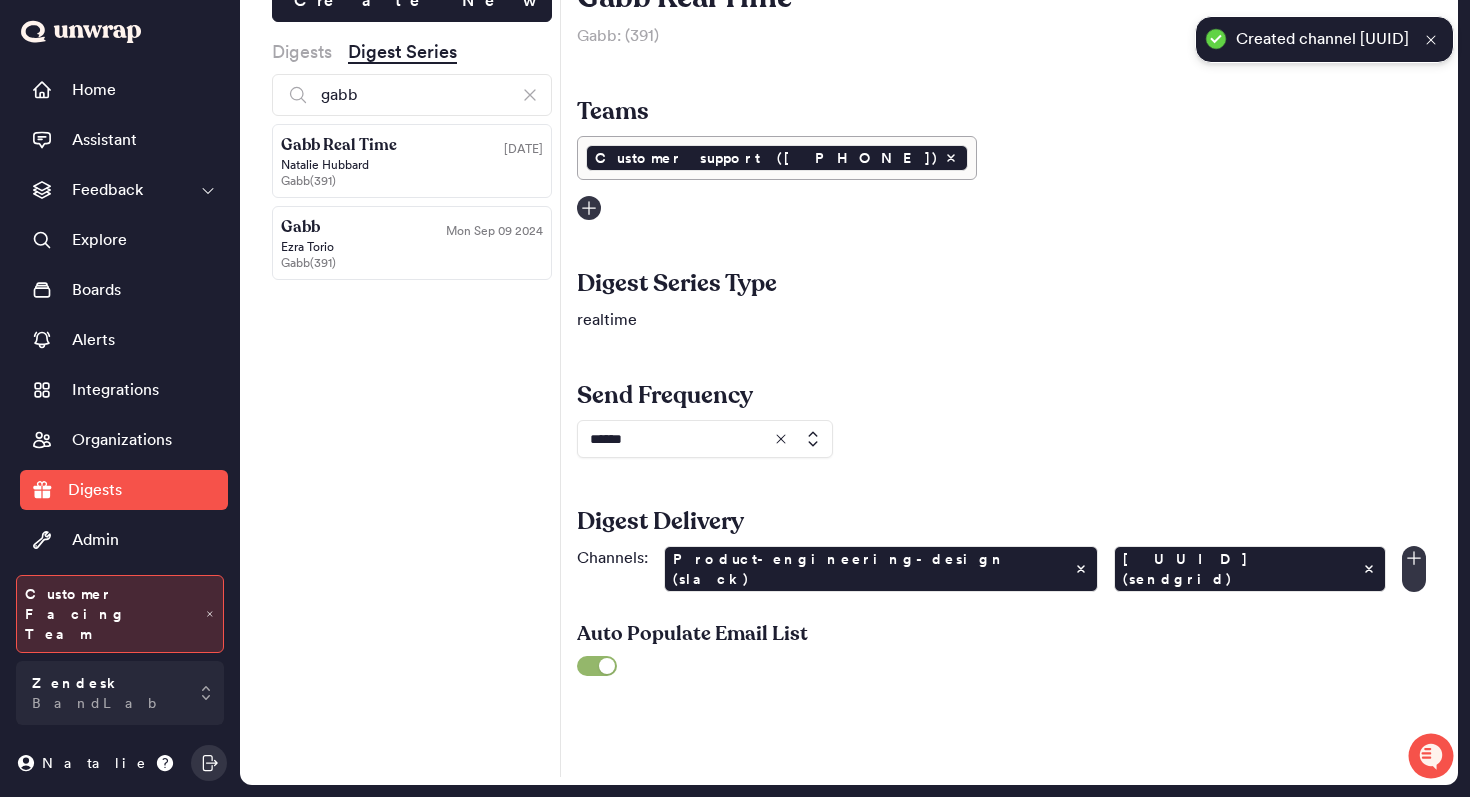 click on "[FIRST] [LAST]" at bounding box center [412, 247] 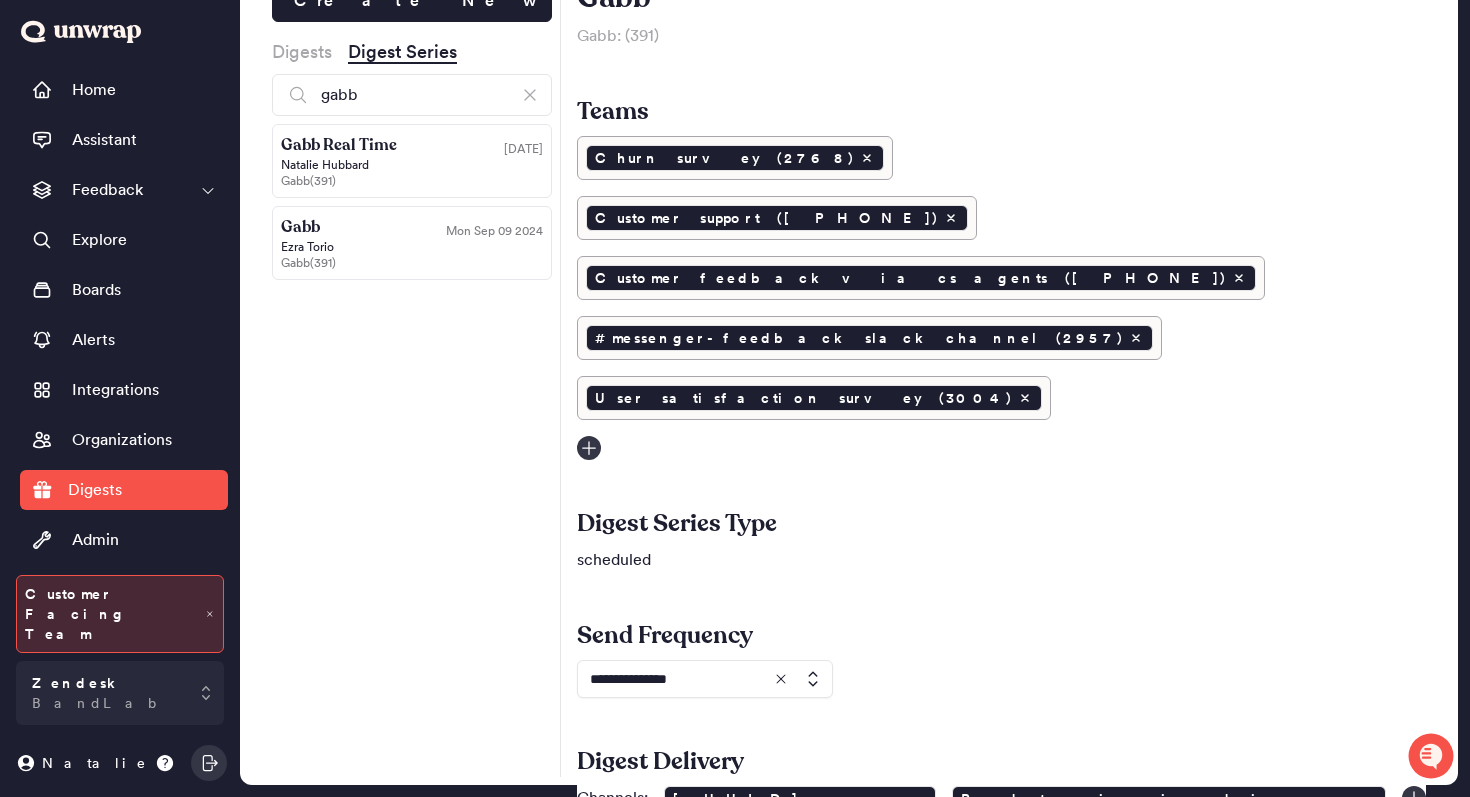 click on "Digests" at bounding box center (302, 52) 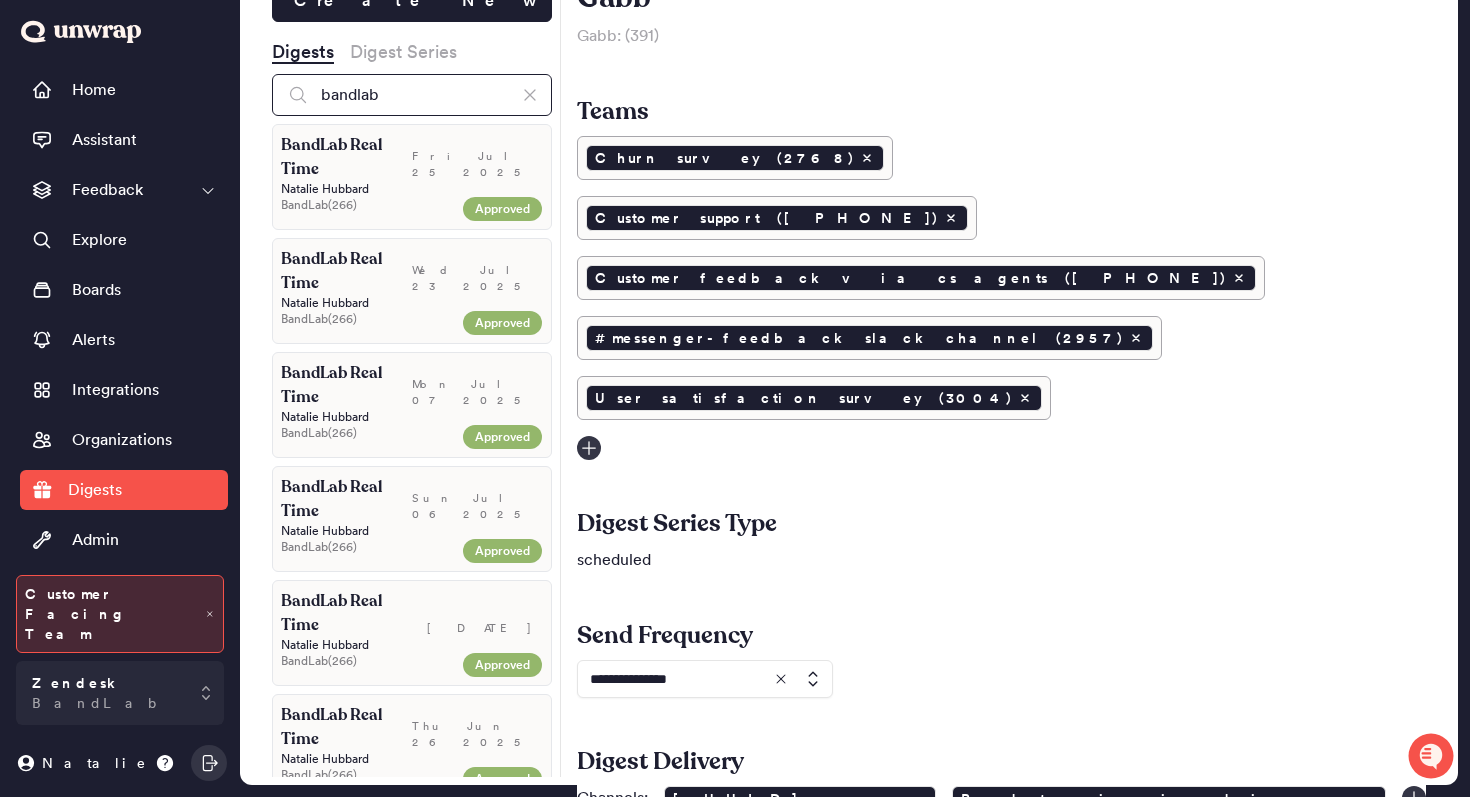 click on "bandlab" at bounding box center [412, 95] 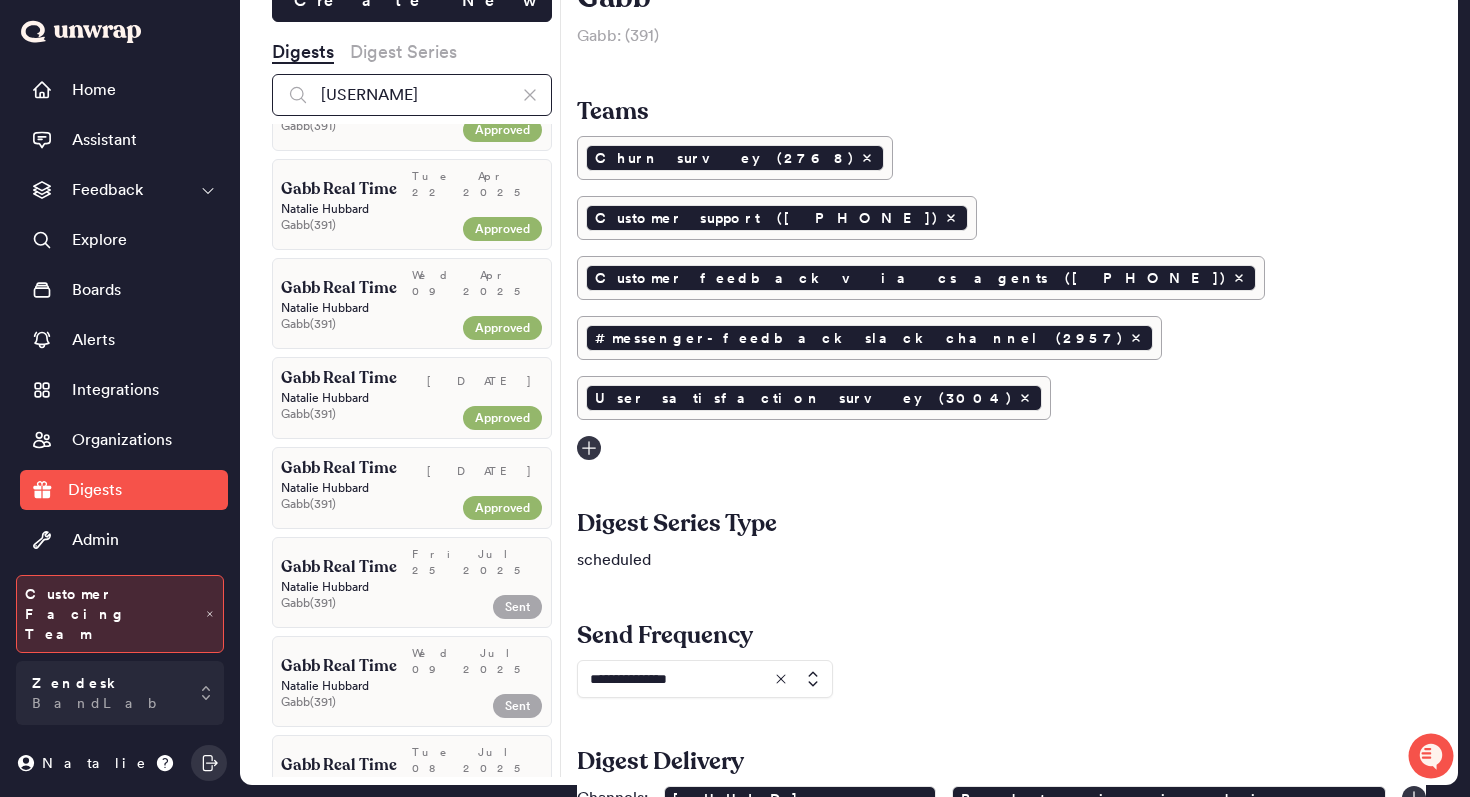 scroll, scrollTop: 1782, scrollLeft: 0, axis: vertical 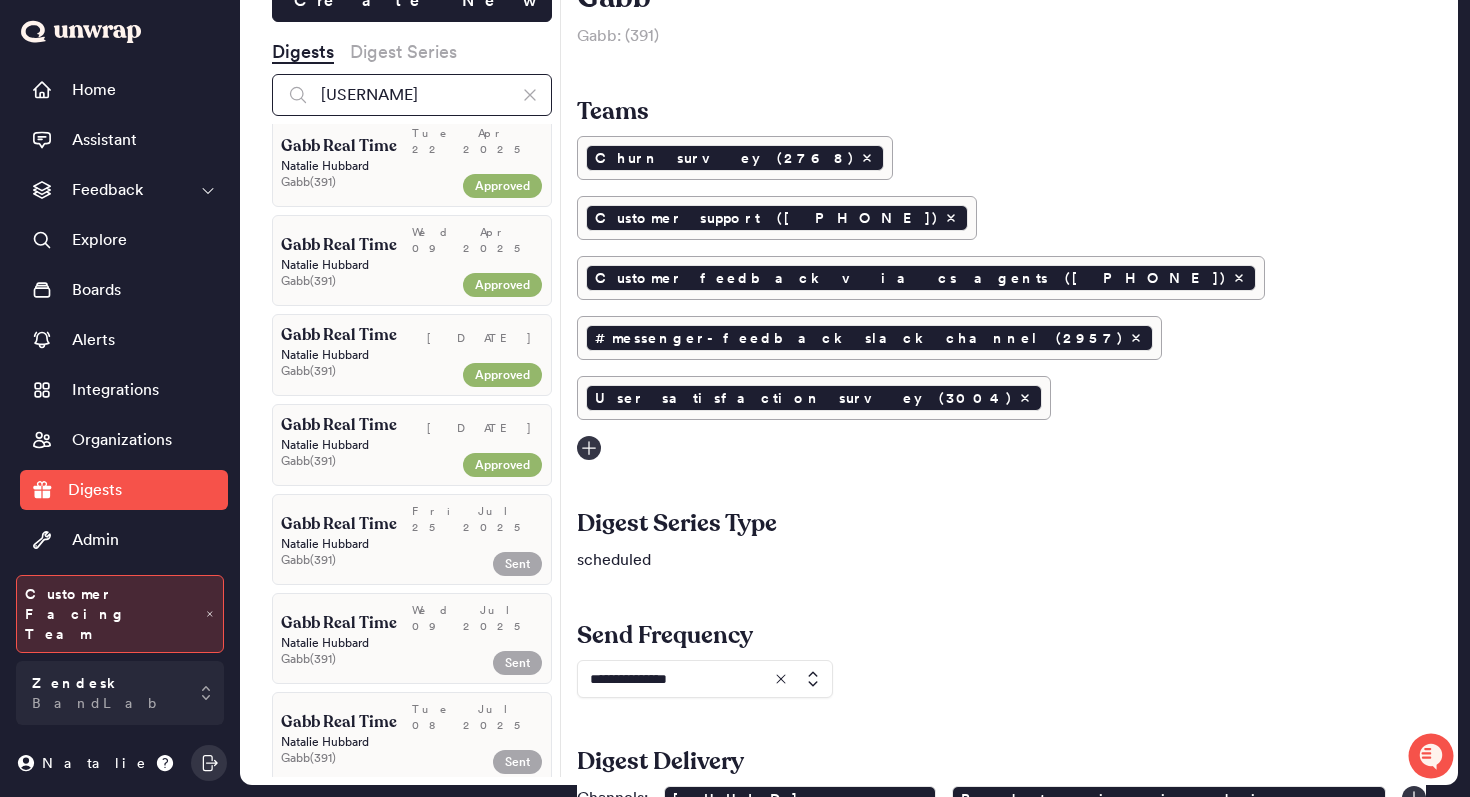 type on "[USERNAME]" 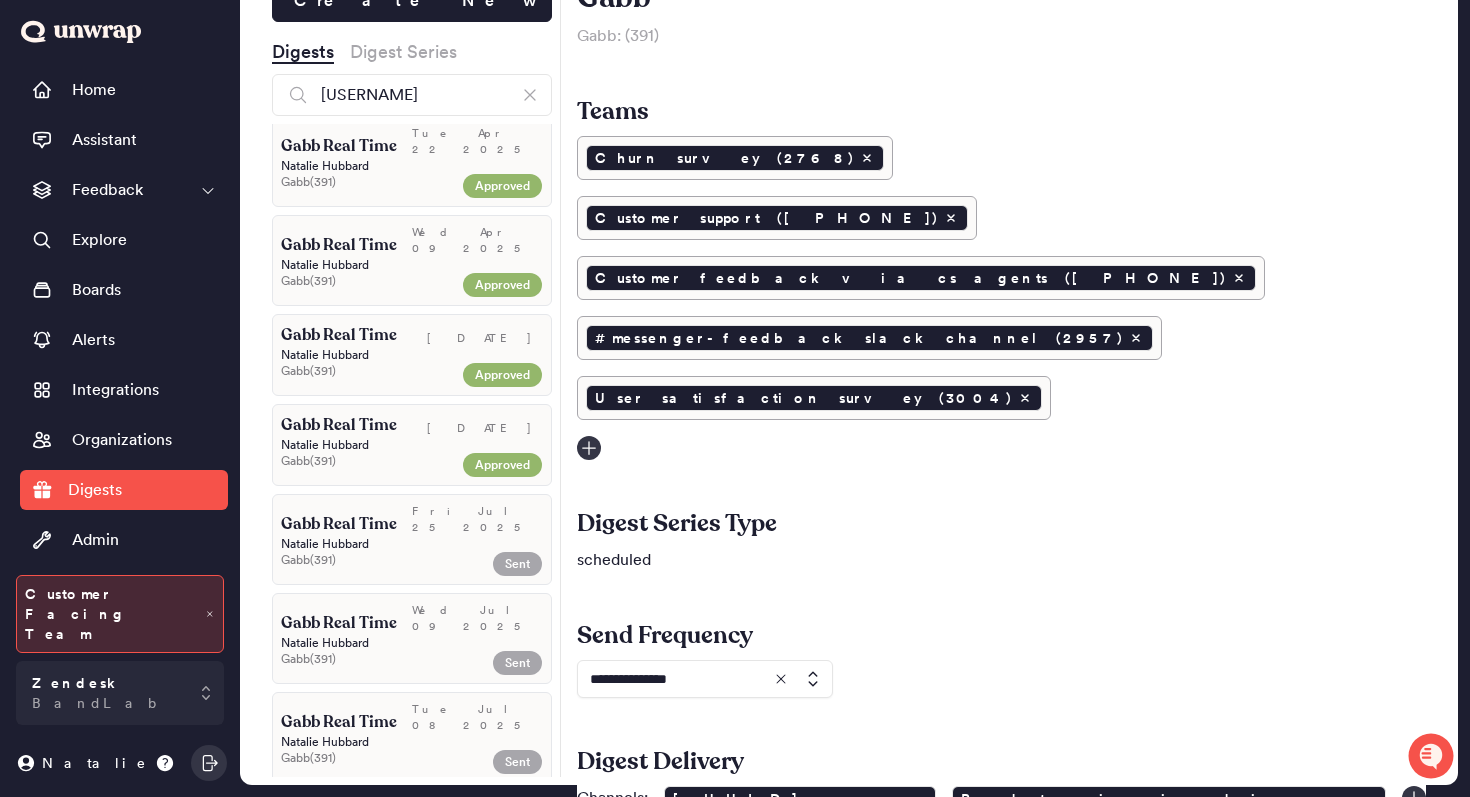 click on "Fri Jul 25 2025" at bounding box center [477, 519] 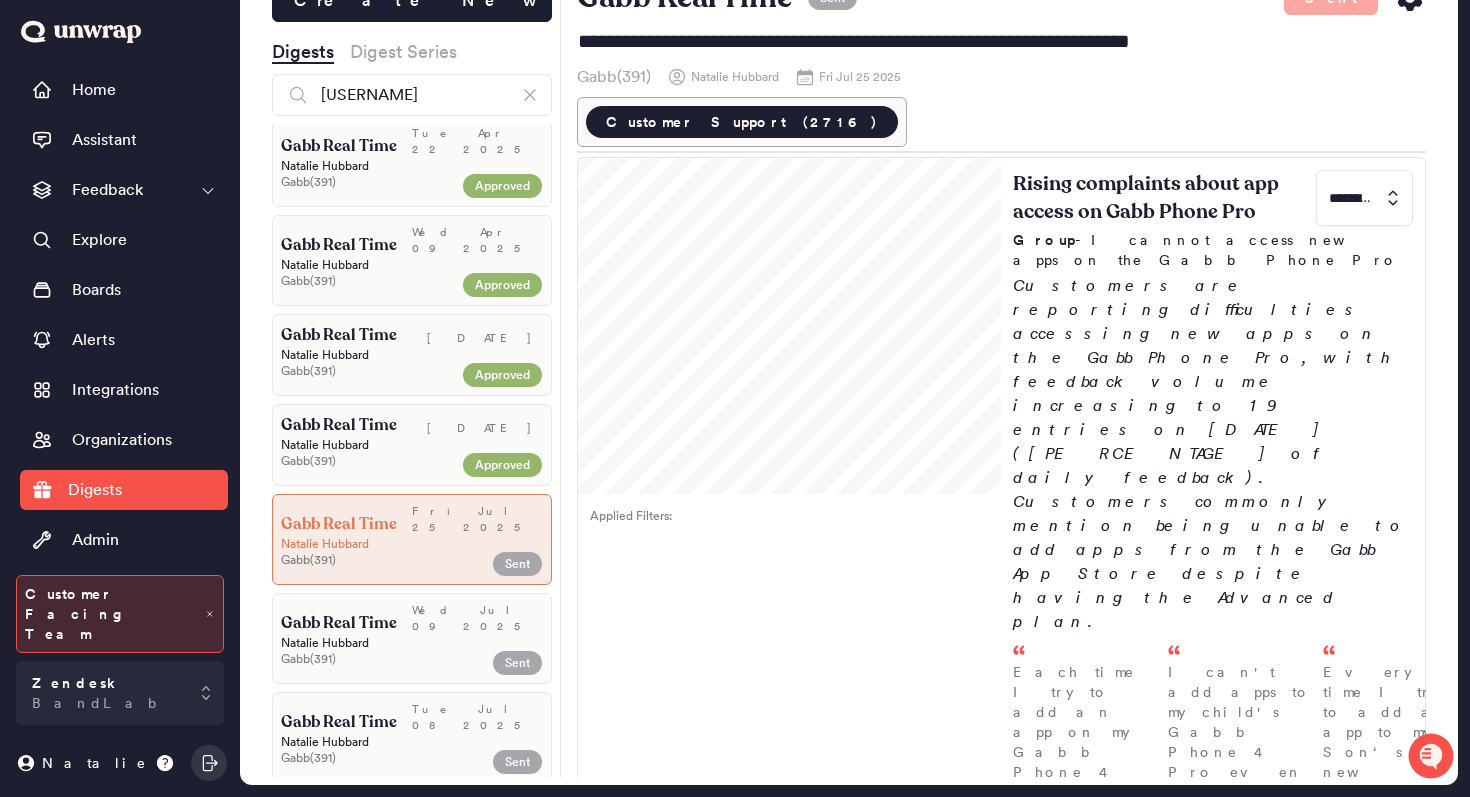 click on "Natalie   Hubbard" at bounding box center [412, 643] 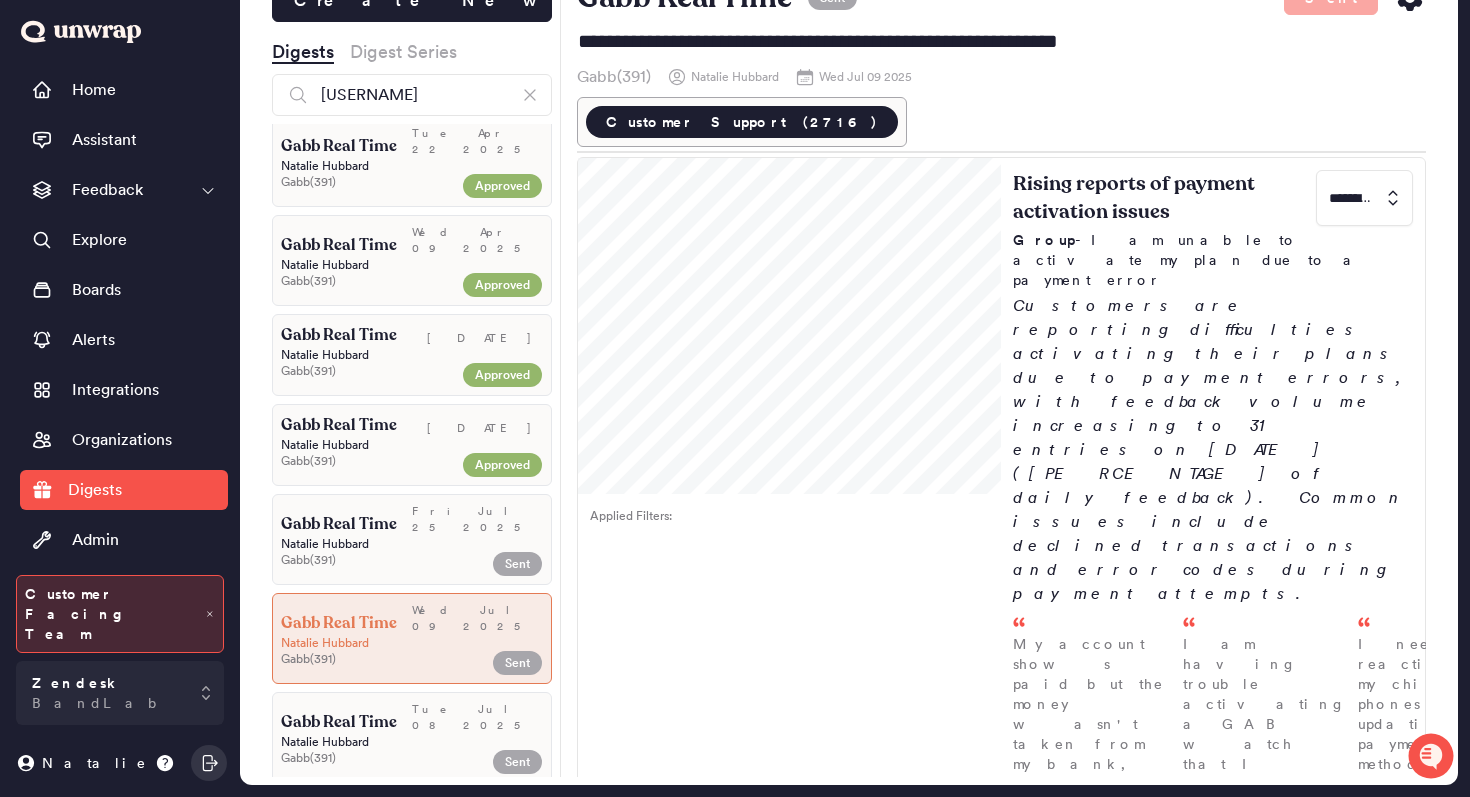 click on "Natalie   Hubbard" at bounding box center (412, 742) 